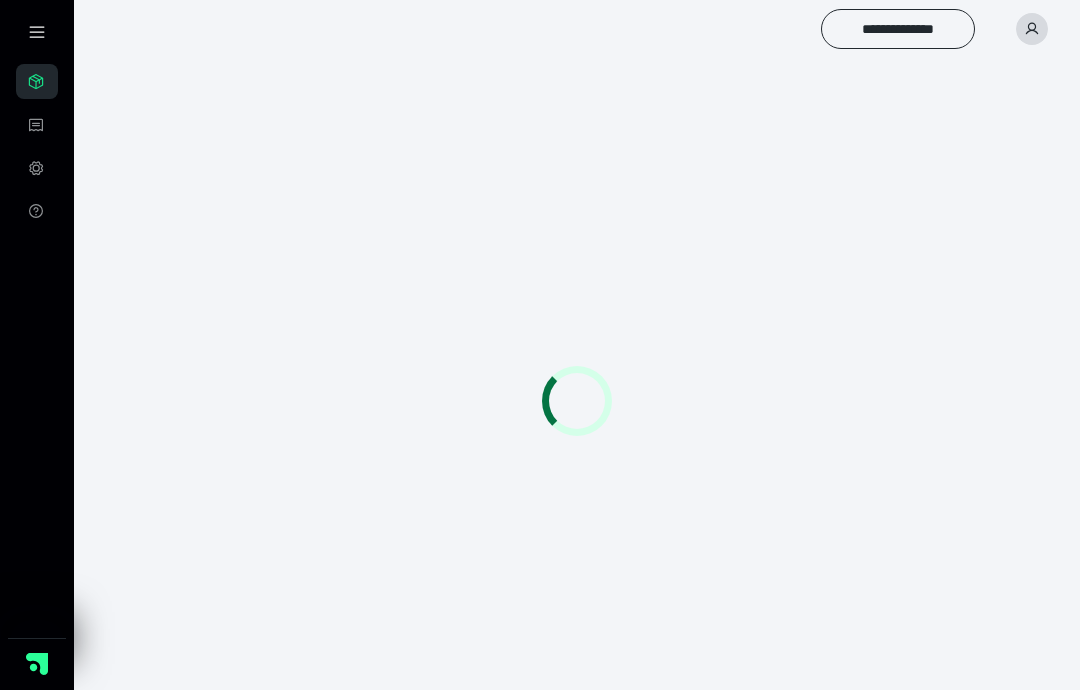 scroll, scrollTop: 0, scrollLeft: 0, axis: both 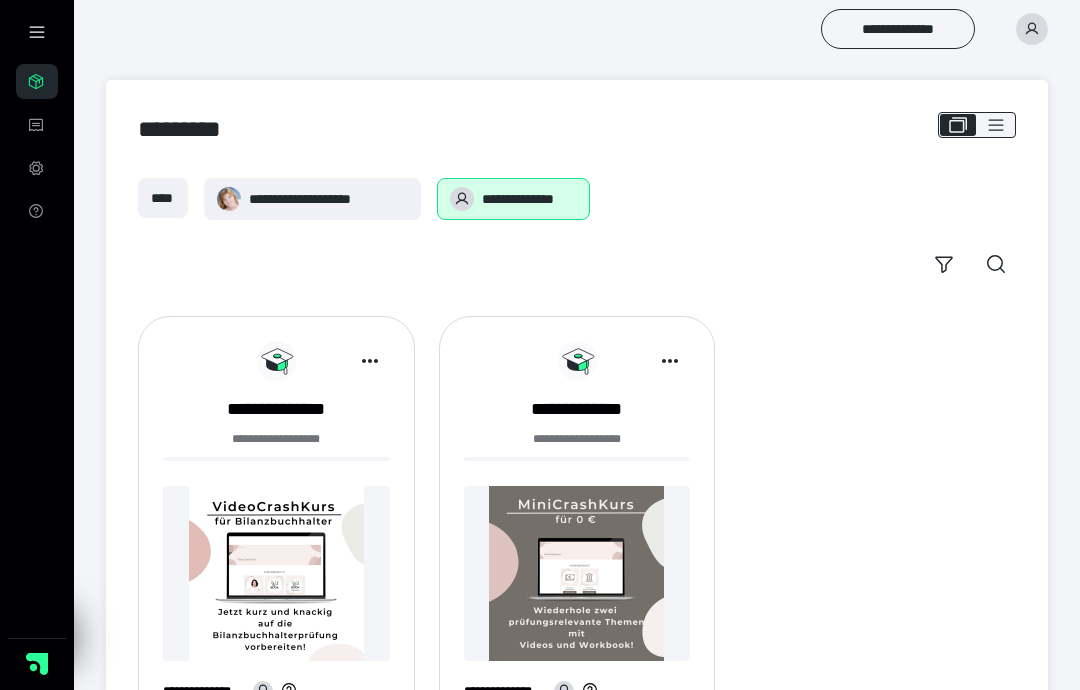 click on "**********" at bounding box center [328, 199] 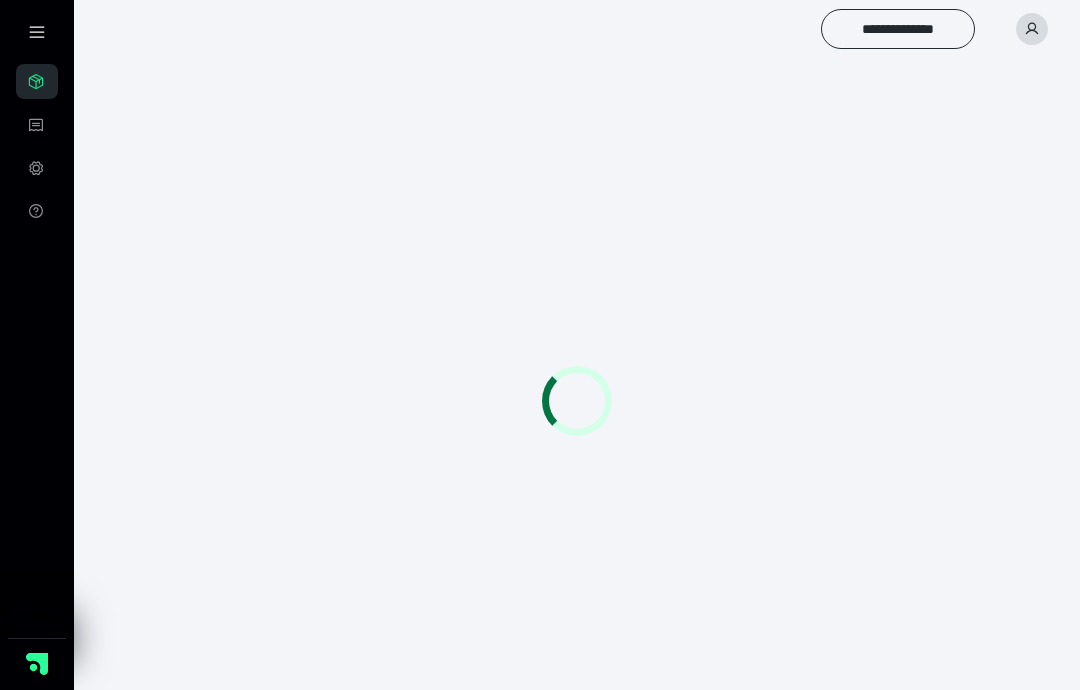 scroll, scrollTop: 0, scrollLeft: 0, axis: both 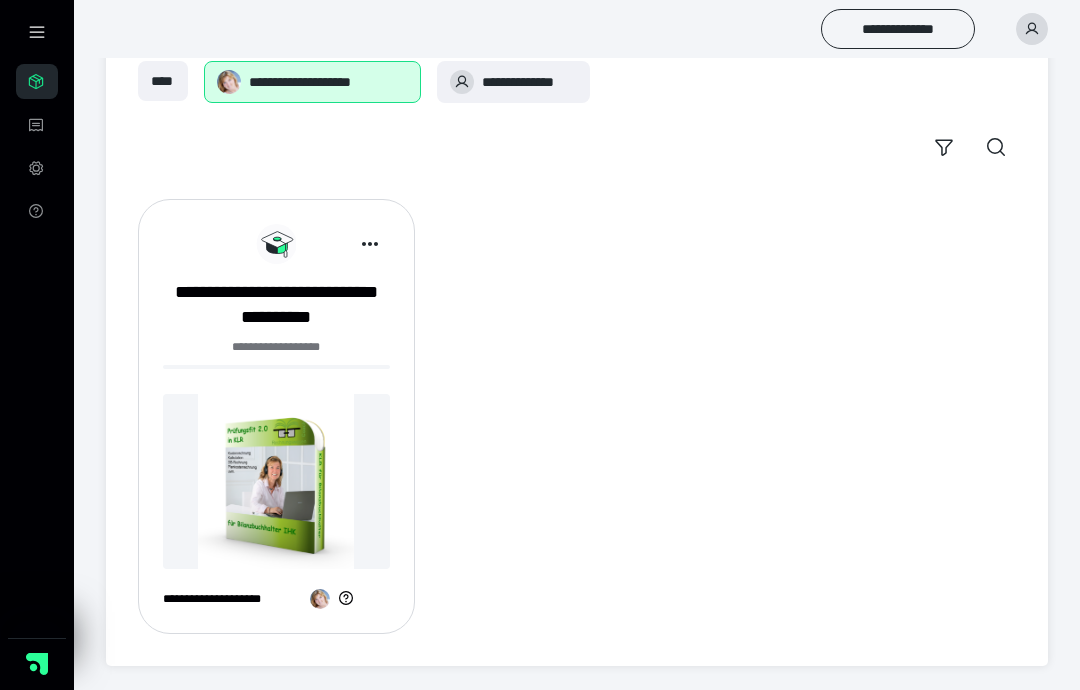 click on "**********" at bounding box center (276, 305) 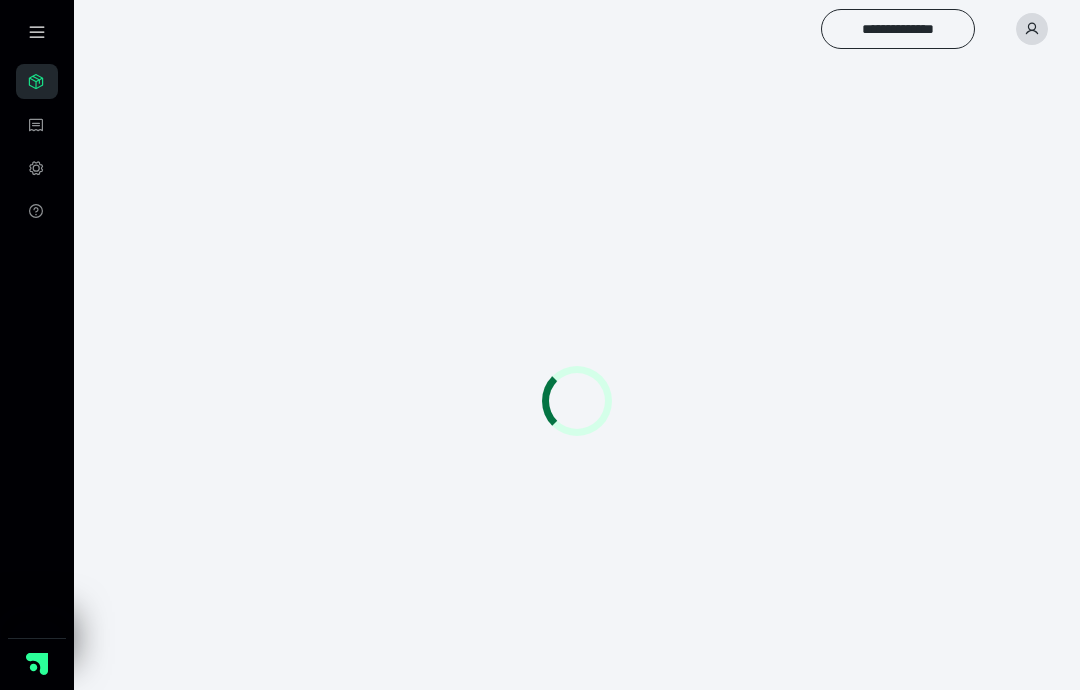 scroll, scrollTop: 0, scrollLeft: 0, axis: both 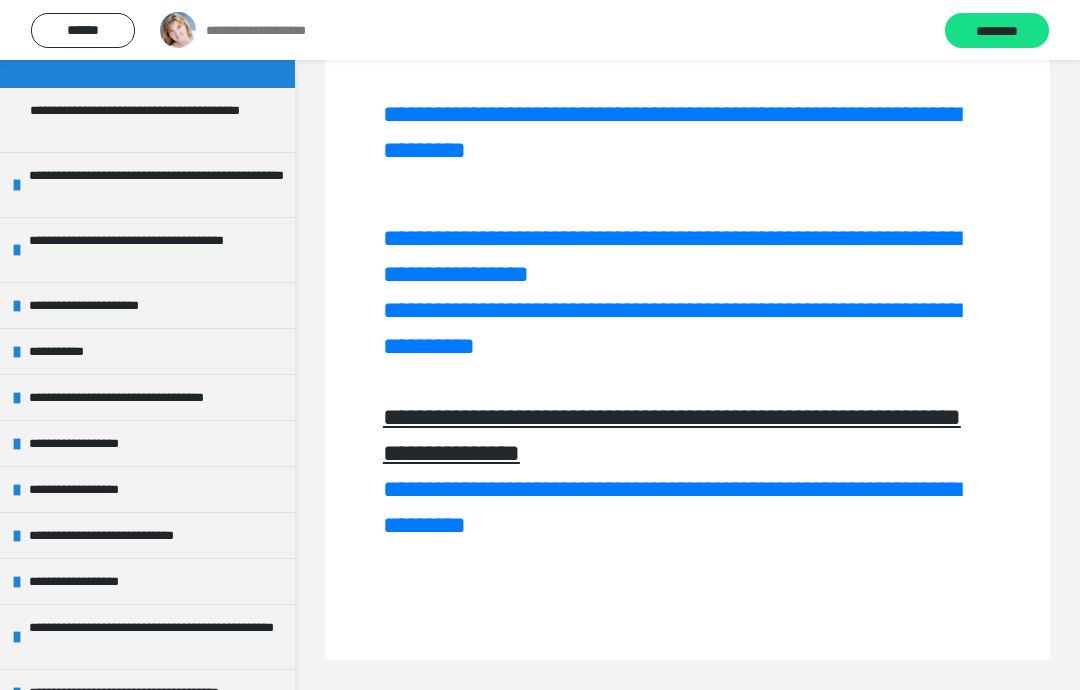 click on "**********" at bounding box center [147, 351] 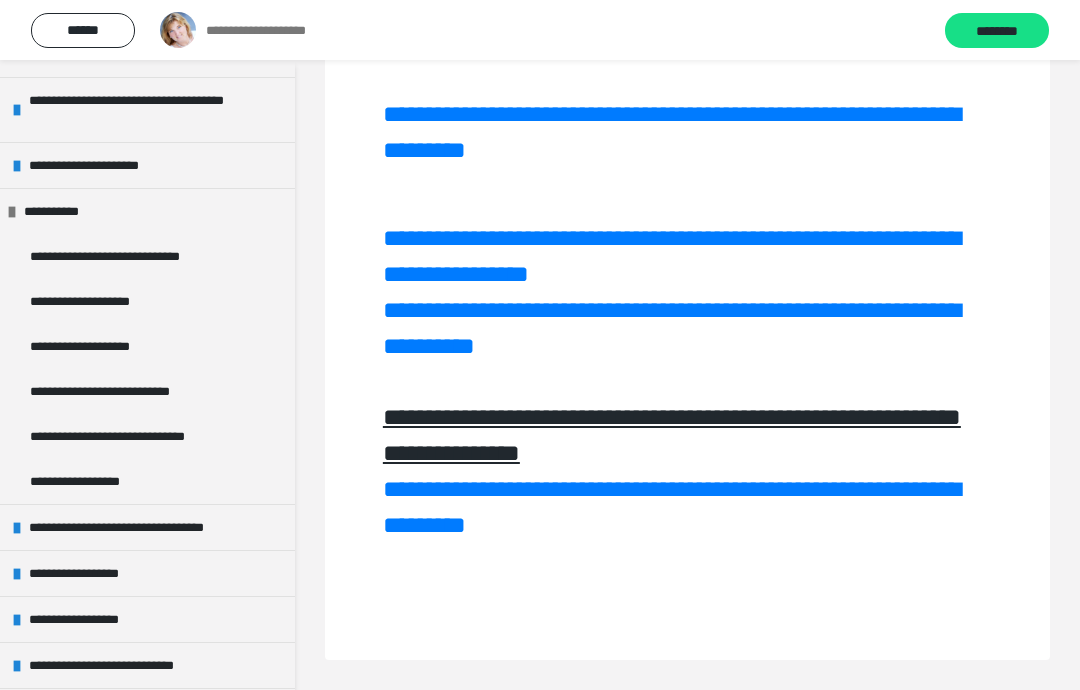 scroll, scrollTop: 352, scrollLeft: 0, axis: vertical 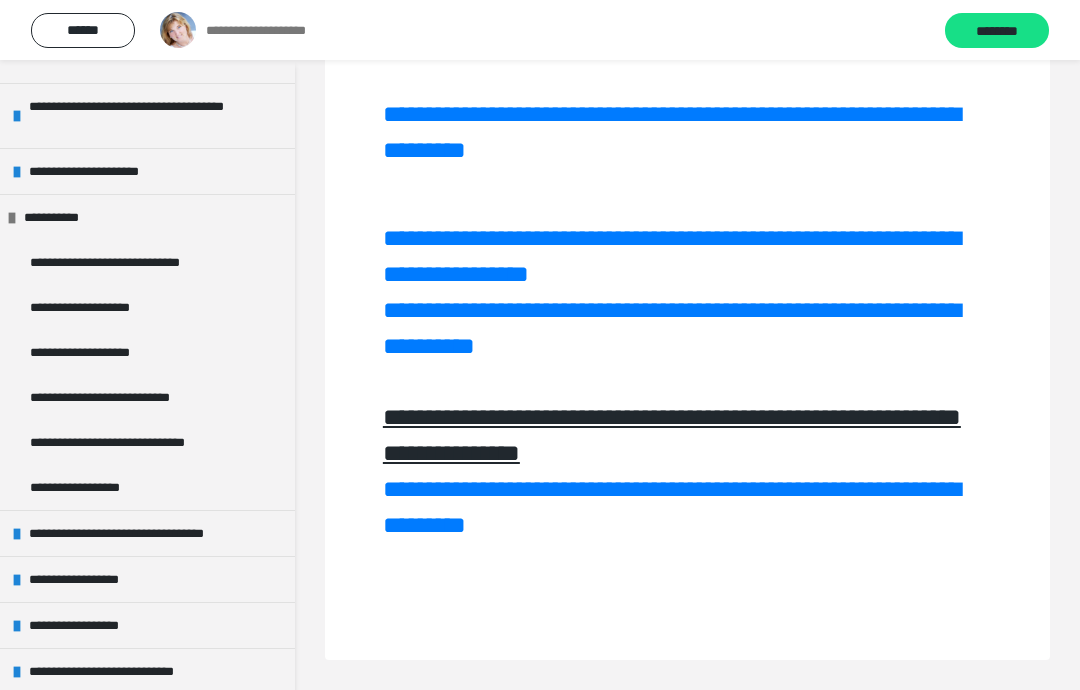 click on "**********" at bounding box center (58, 217) 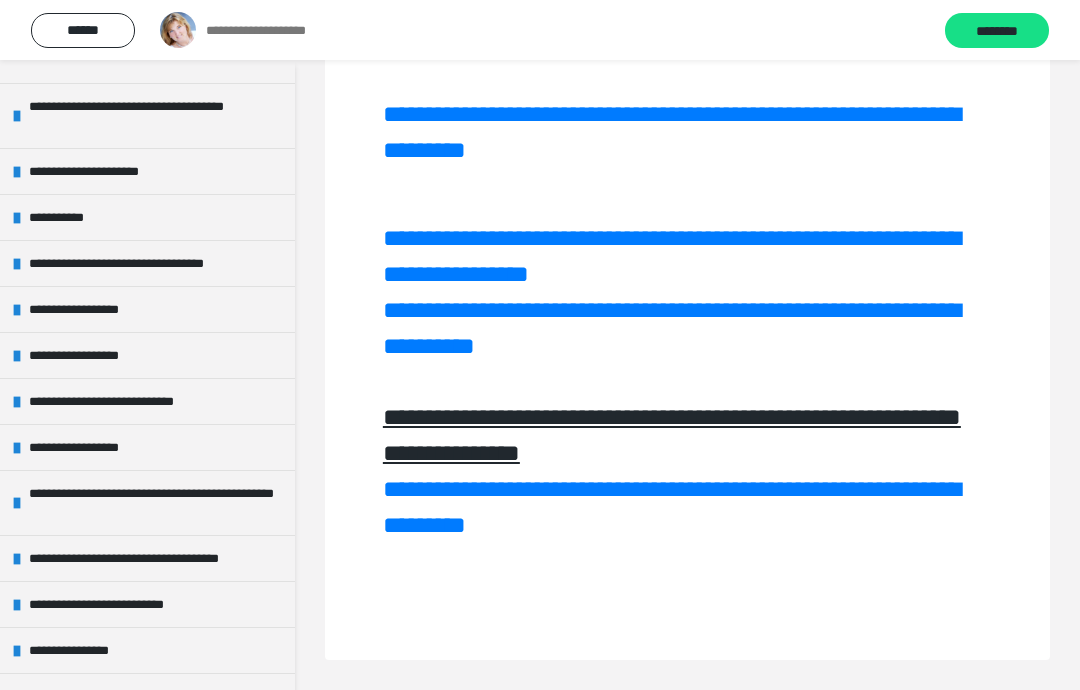 click on "**********" at bounding box center (89, 309) 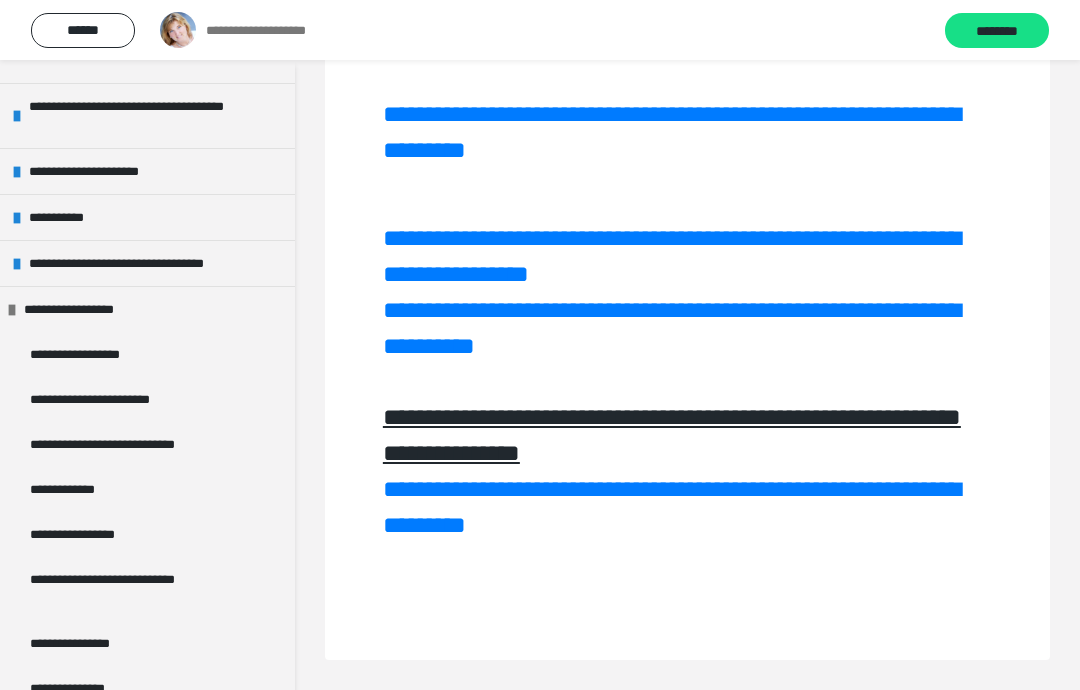 click on "**********" at bounding box center (95, 354) 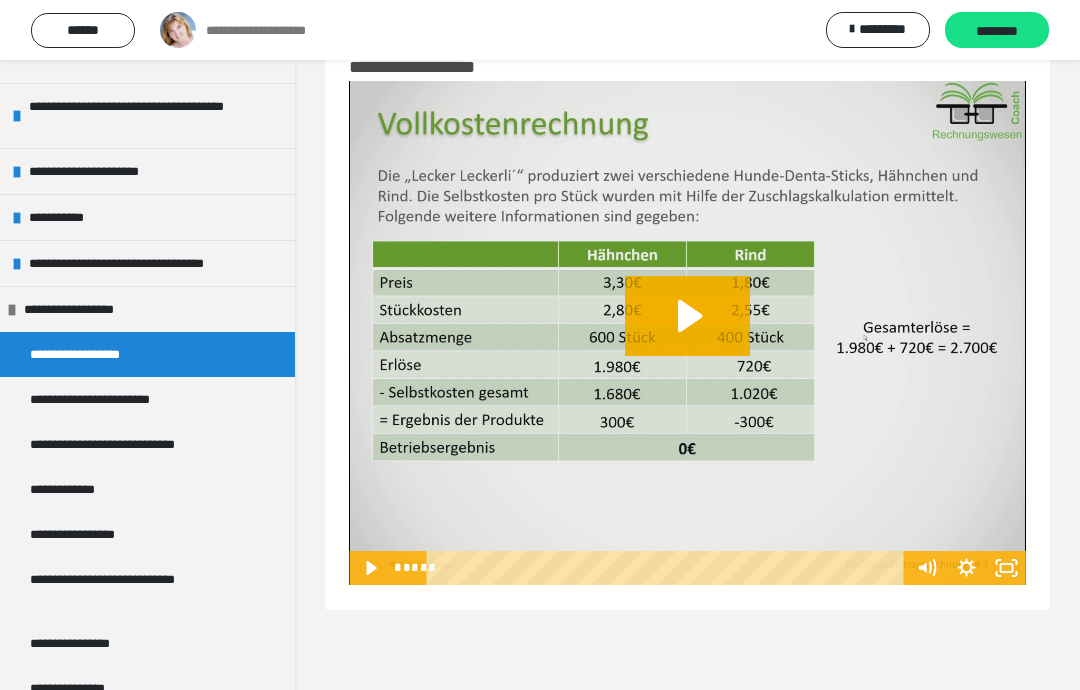 click 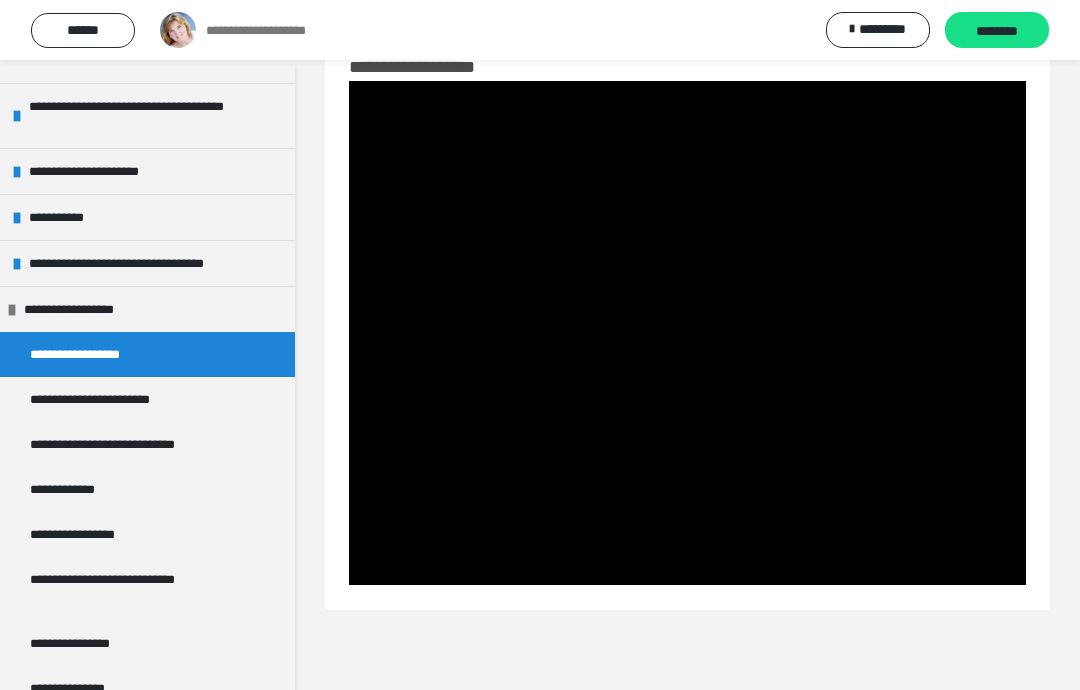 click at bounding box center (687, 333) 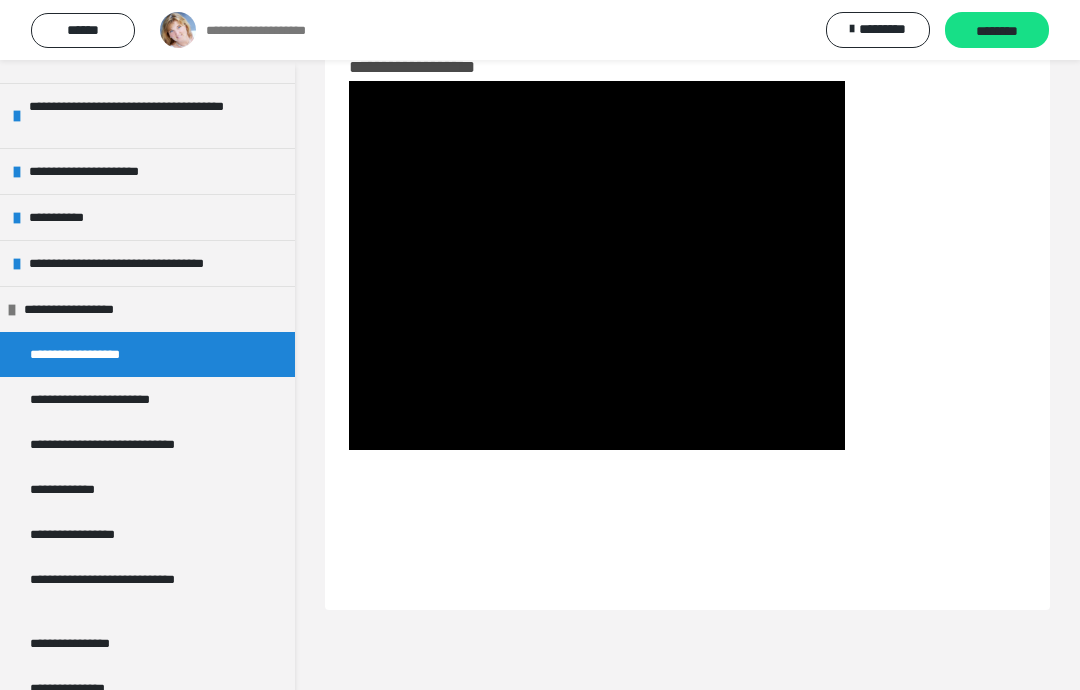 scroll, scrollTop: 0, scrollLeft: 0, axis: both 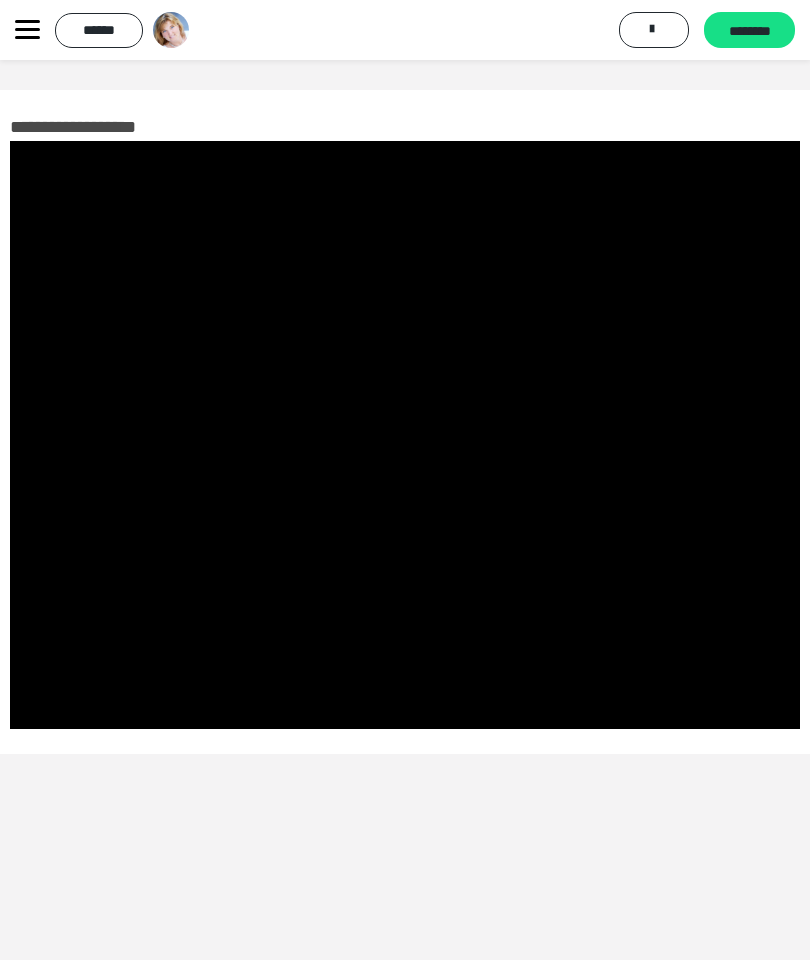 click at bounding box center (405, 435) 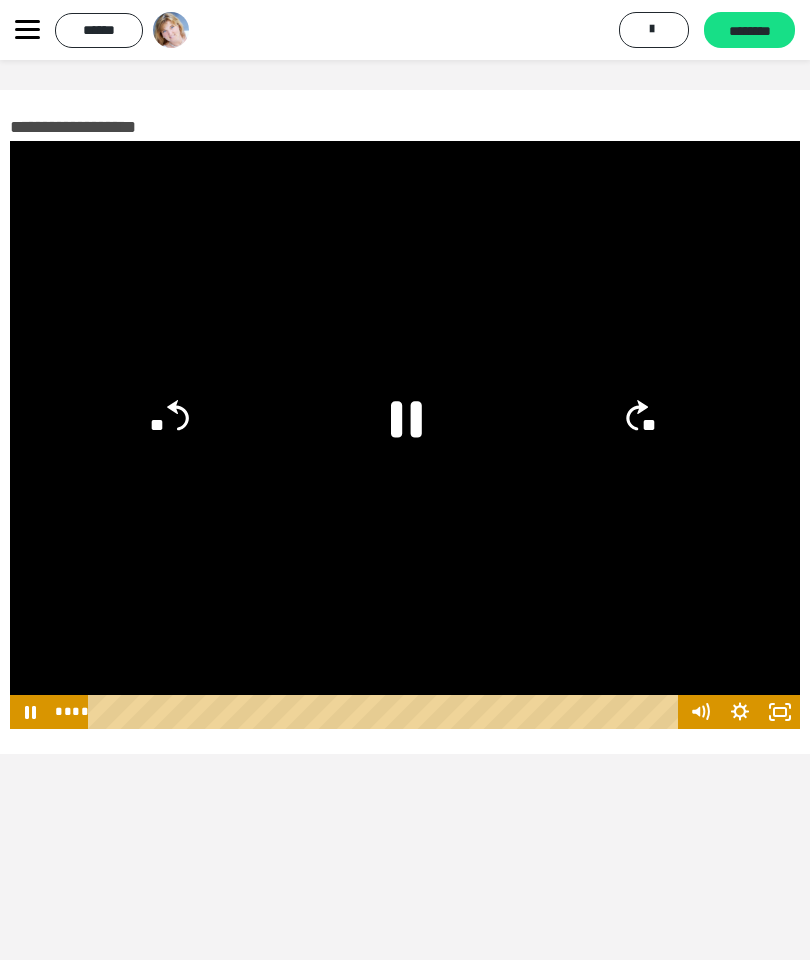 click 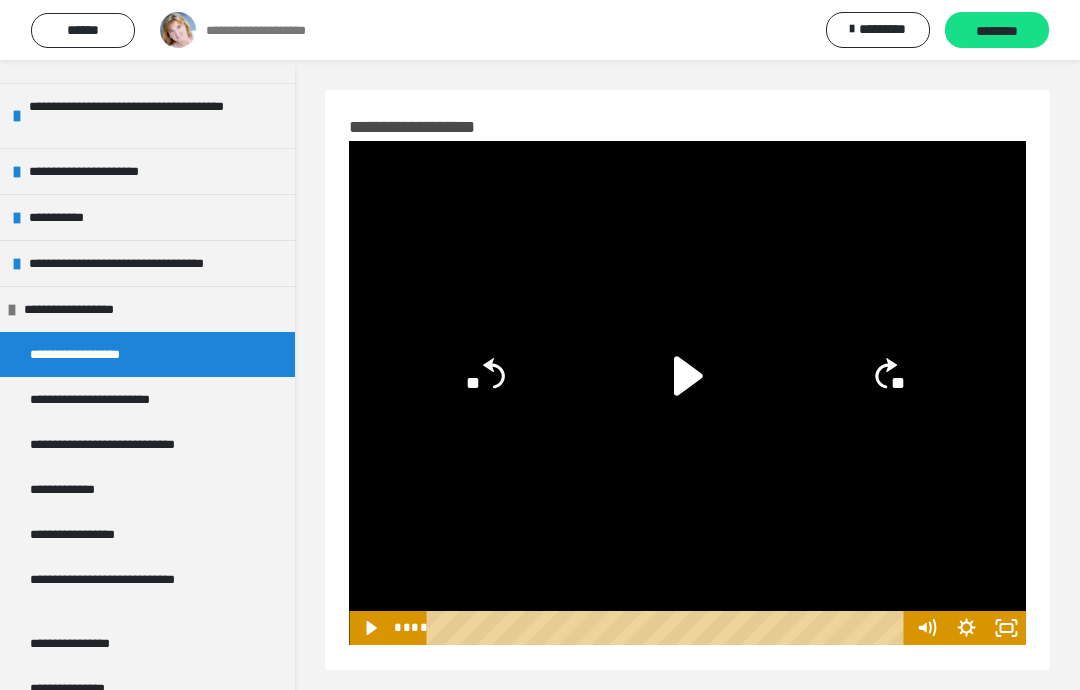 click 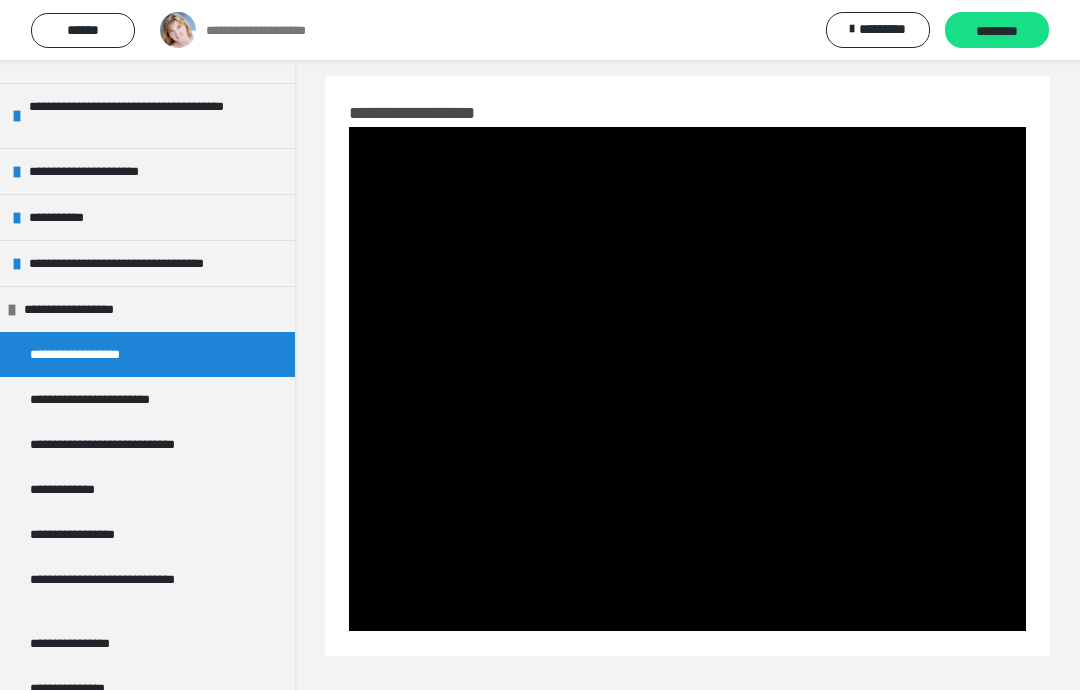 scroll, scrollTop: 0, scrollLeft: 0, axis: both 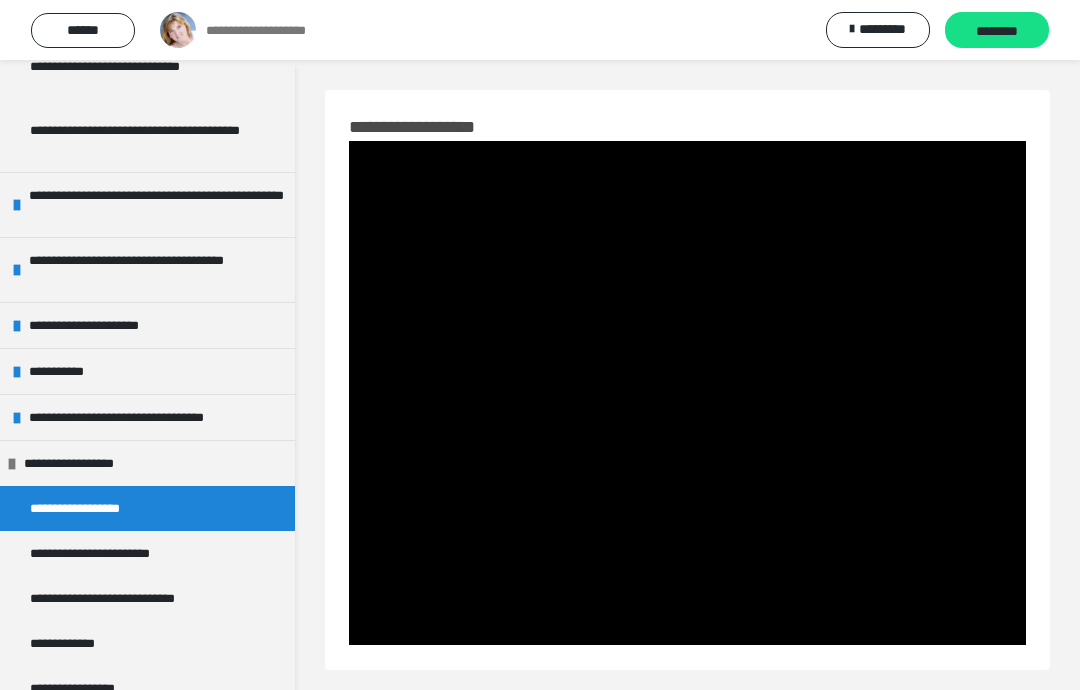 click at bounding box center [17, 372] 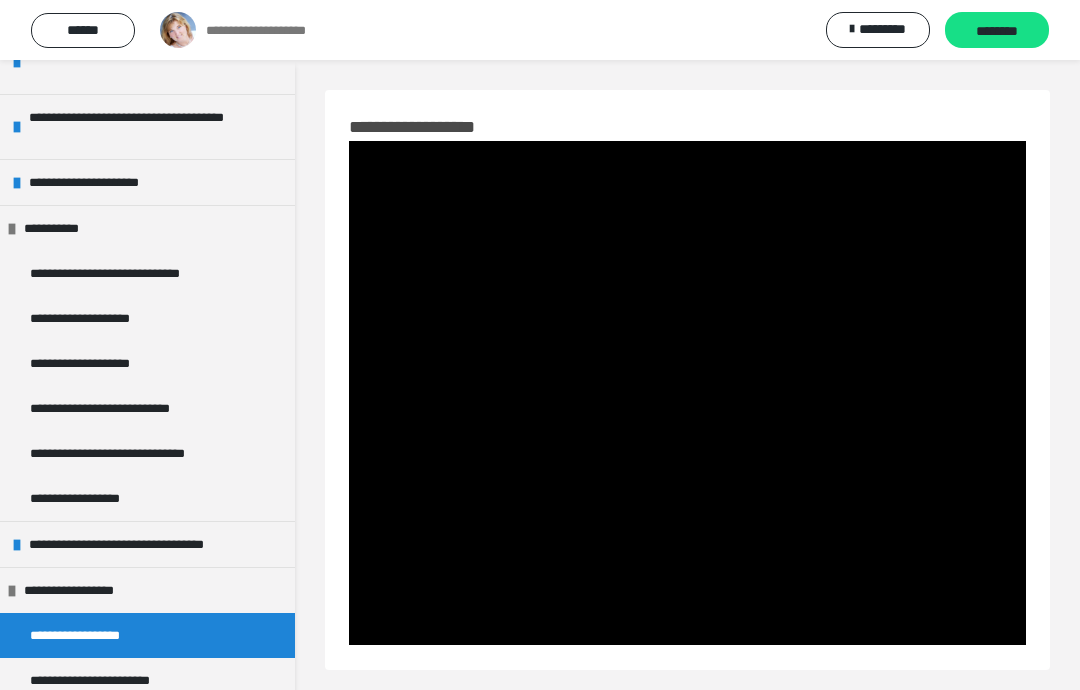 scroll, scrollTop: 345, scrollLeft: 0, axis: vertical 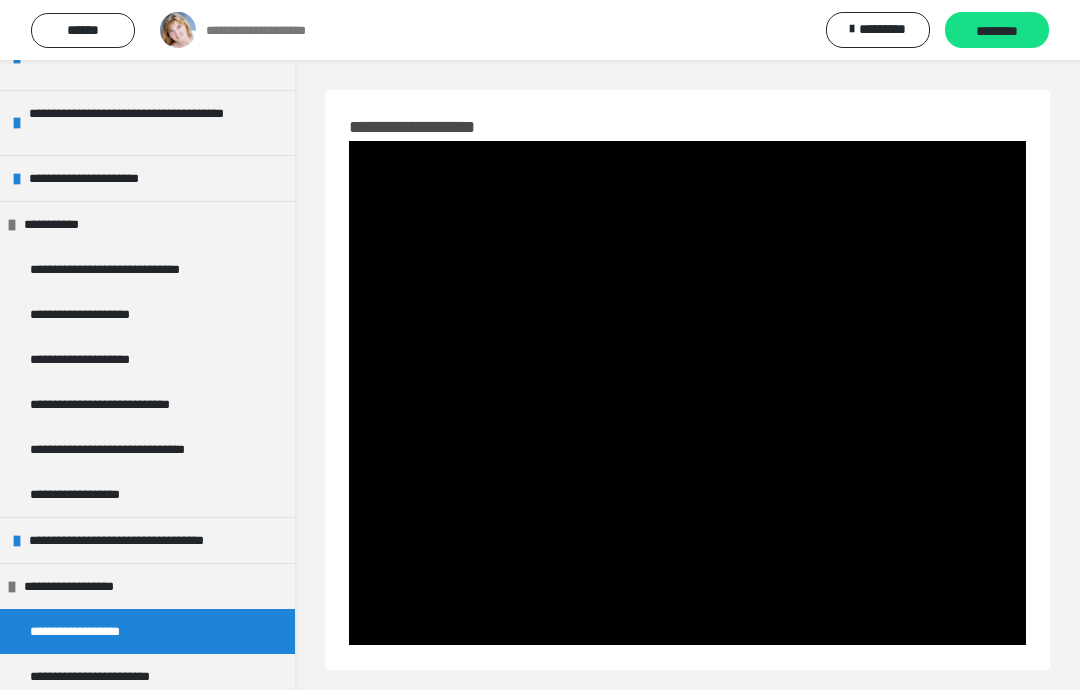 click on "**********" at bounding box center [147, 224] 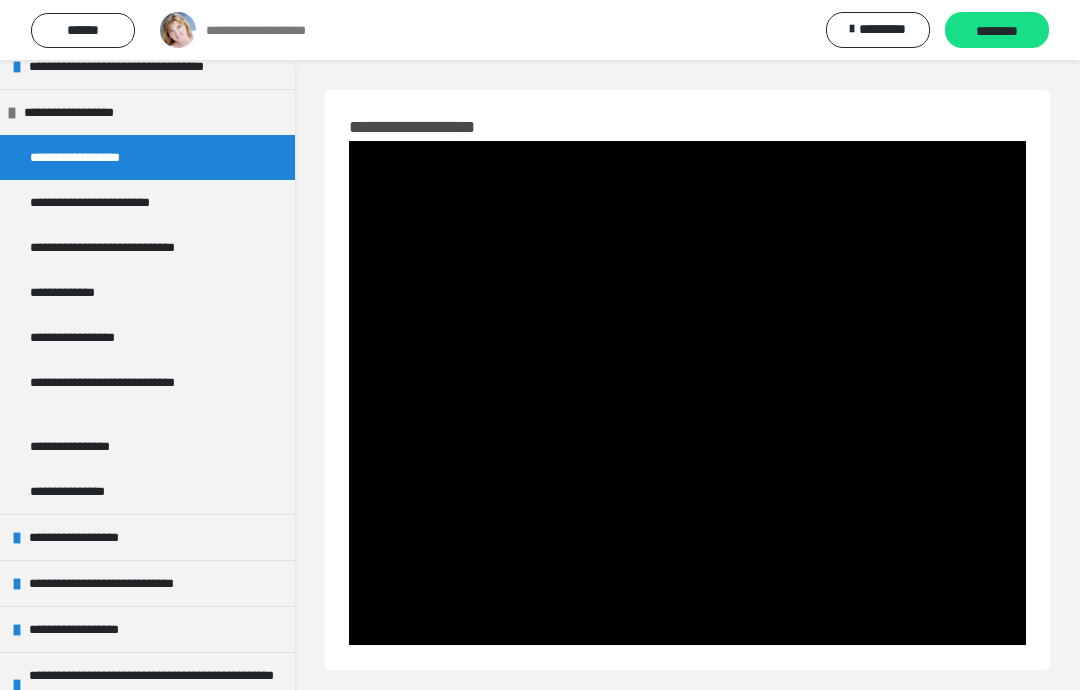 scroll, scrollTop: 550, scrollLeft: 0, axis: vertical 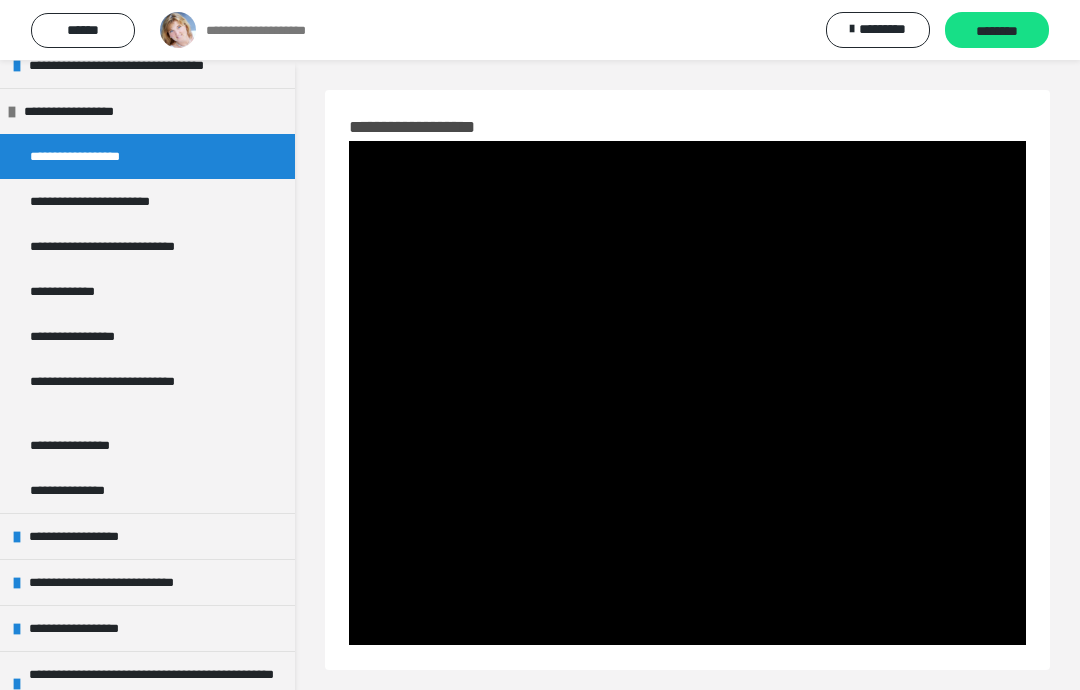 click at bounding box center [687, 393] 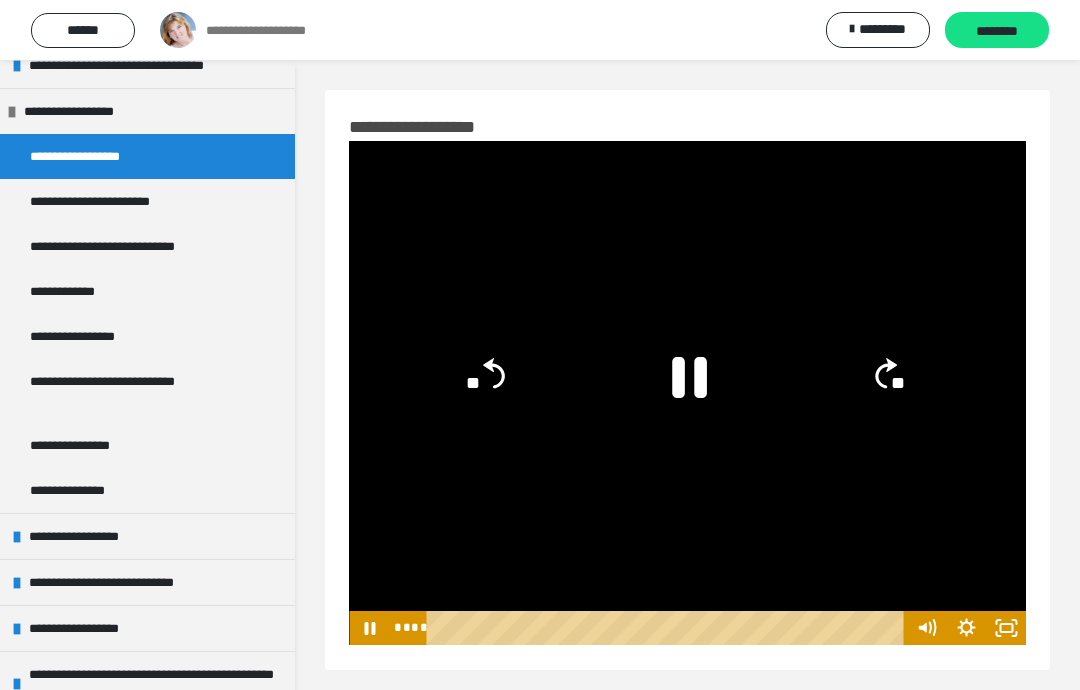 click 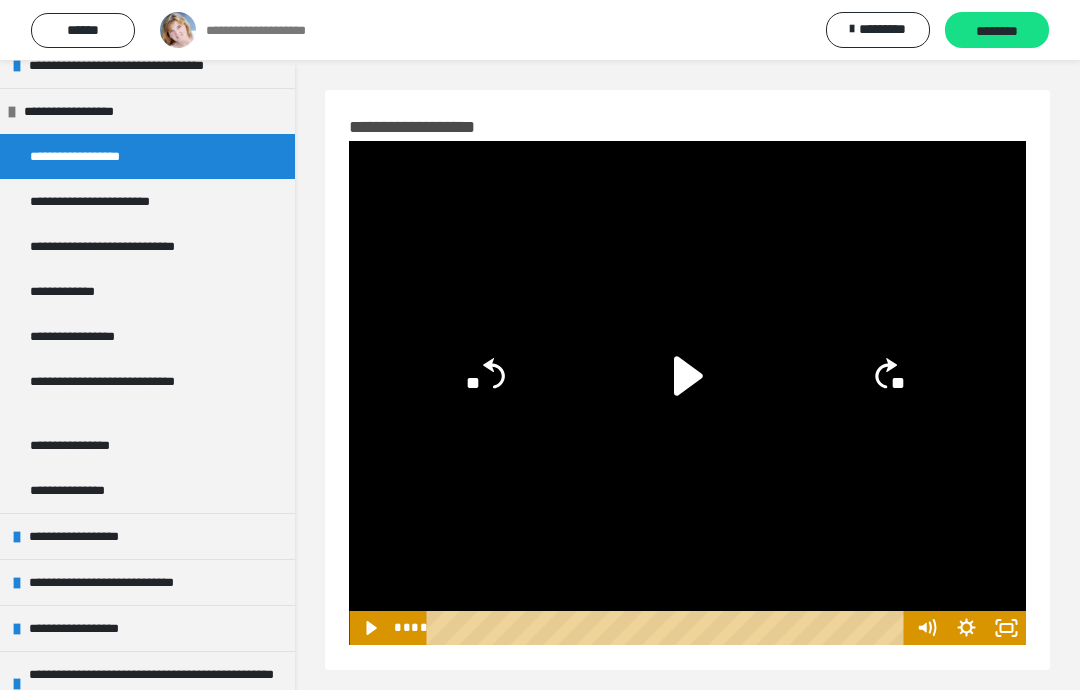 click 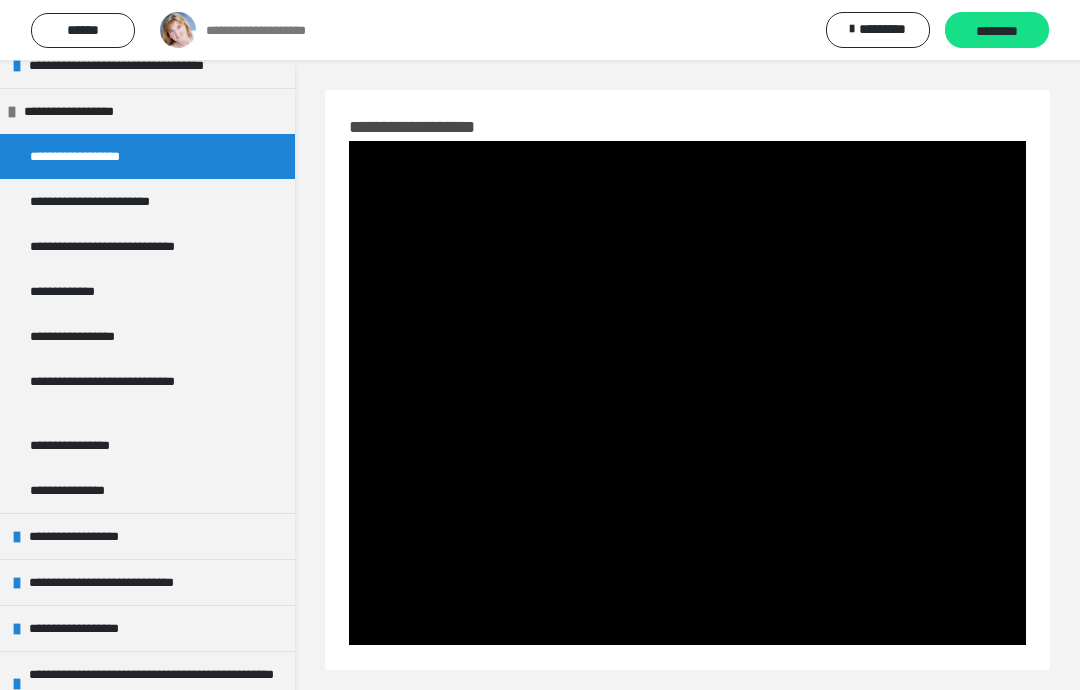 click at bounding box center (687, 393) 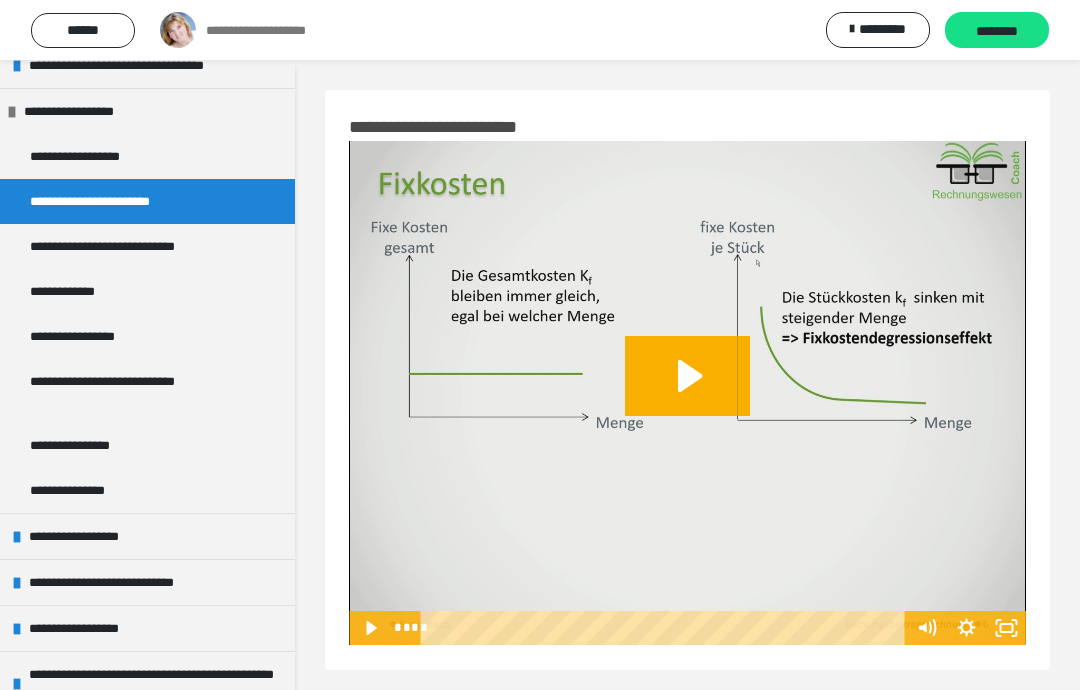 click 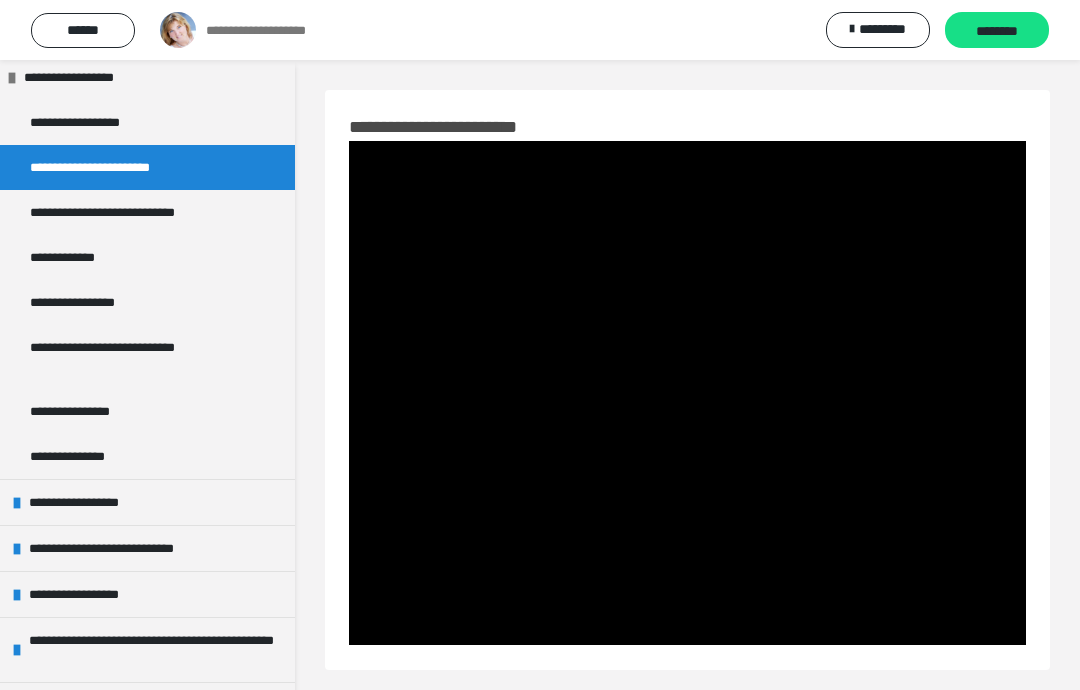 scroll, scrollTop: 585, scrollLeft: 0, axis: vertical 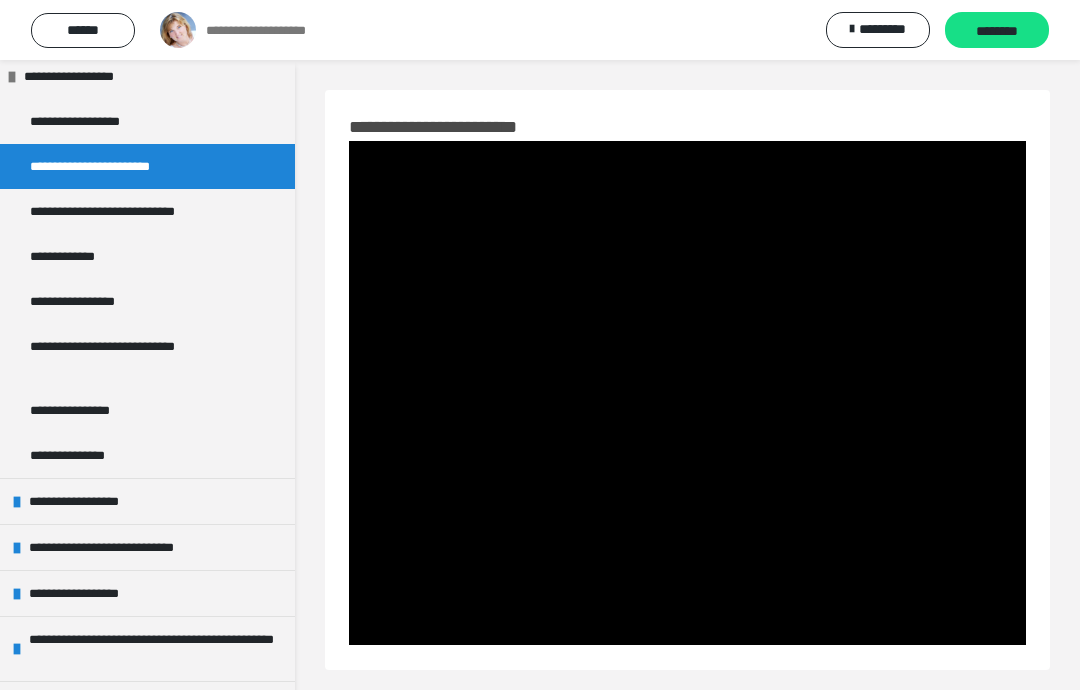 click at bounding box center (687, 393) 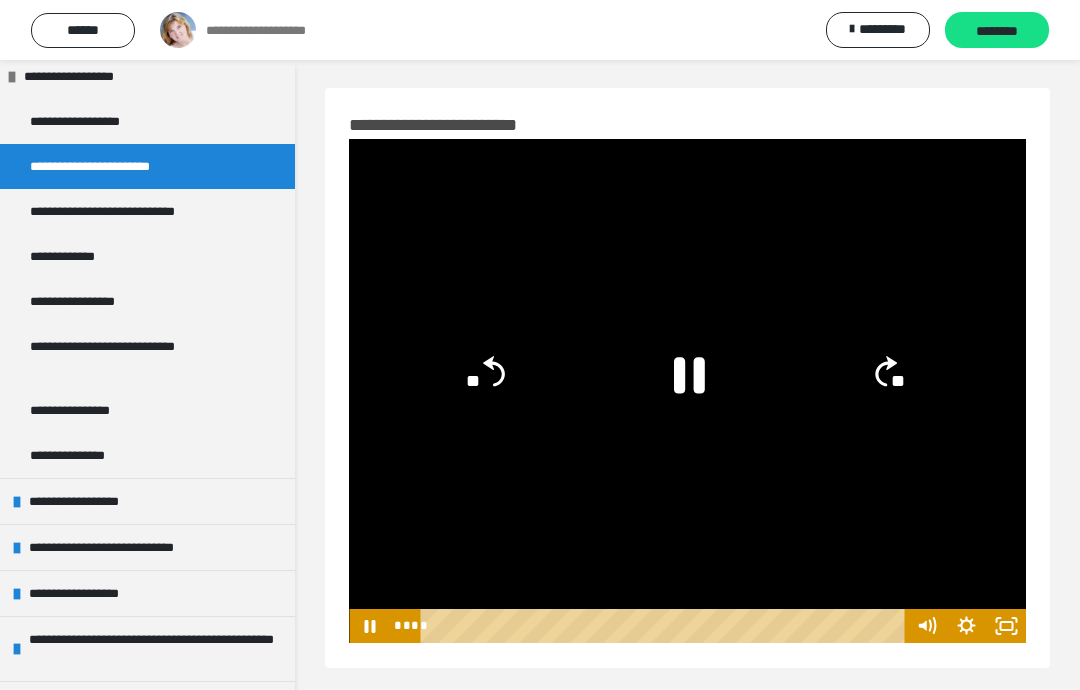 scroll, scrollTop: 1, scrollLeft: 0, axis: vertical 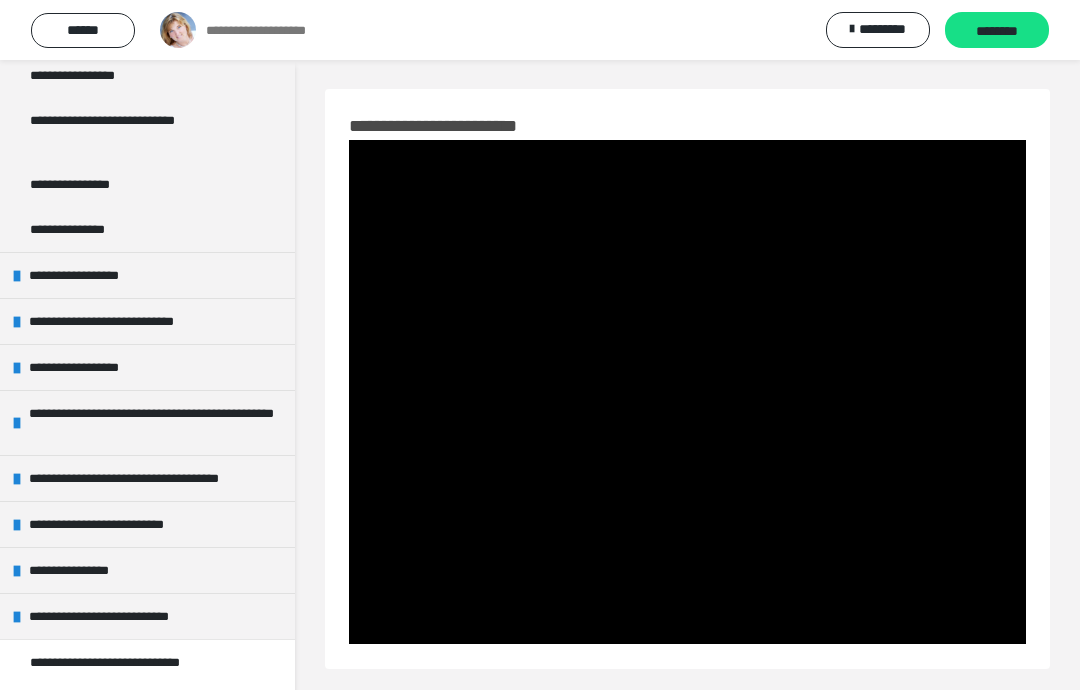 click on "**********" at bounding box center [121, 616] 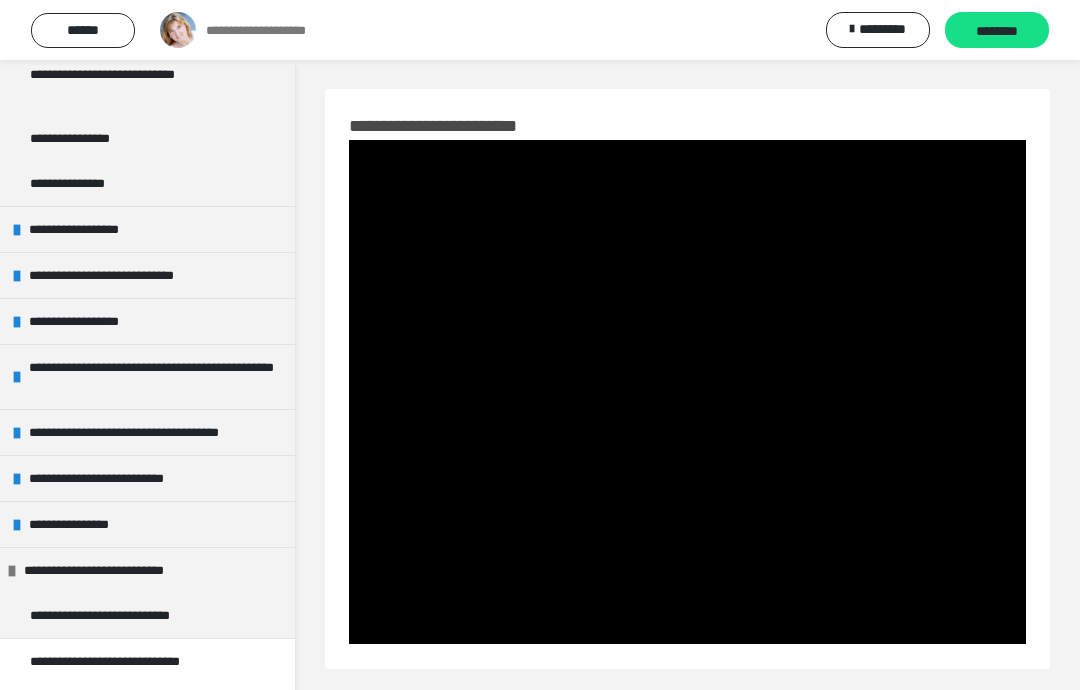 scroll, scrollTop: 856, scrollLeft: 0, axis: vertical 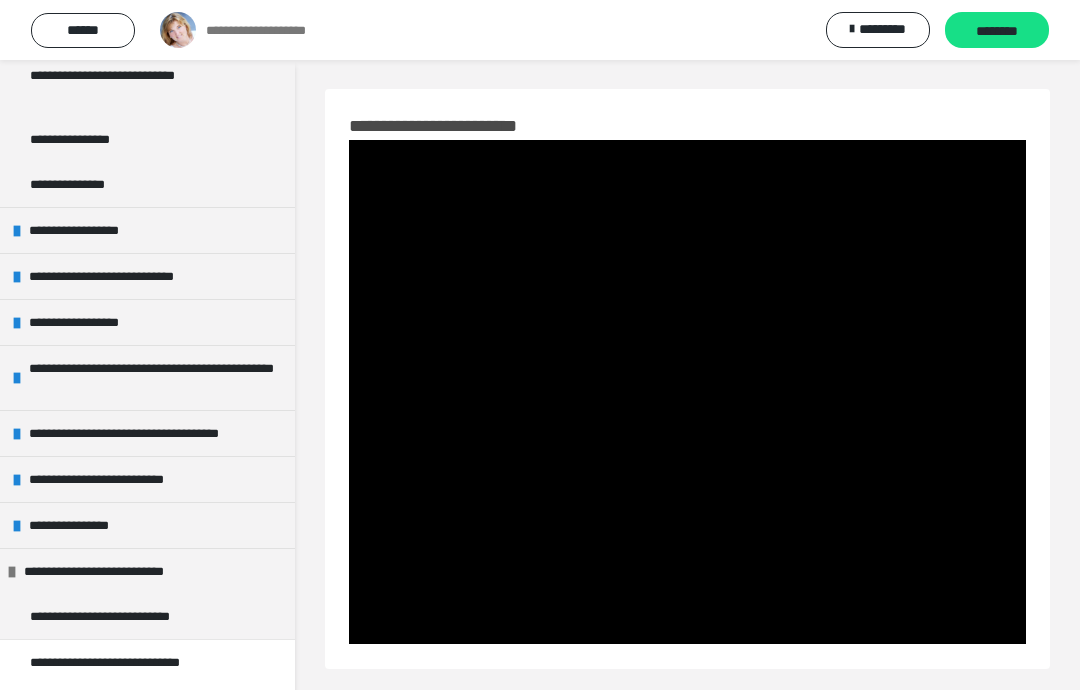 click on "**********" at bounding box center (116, 571) 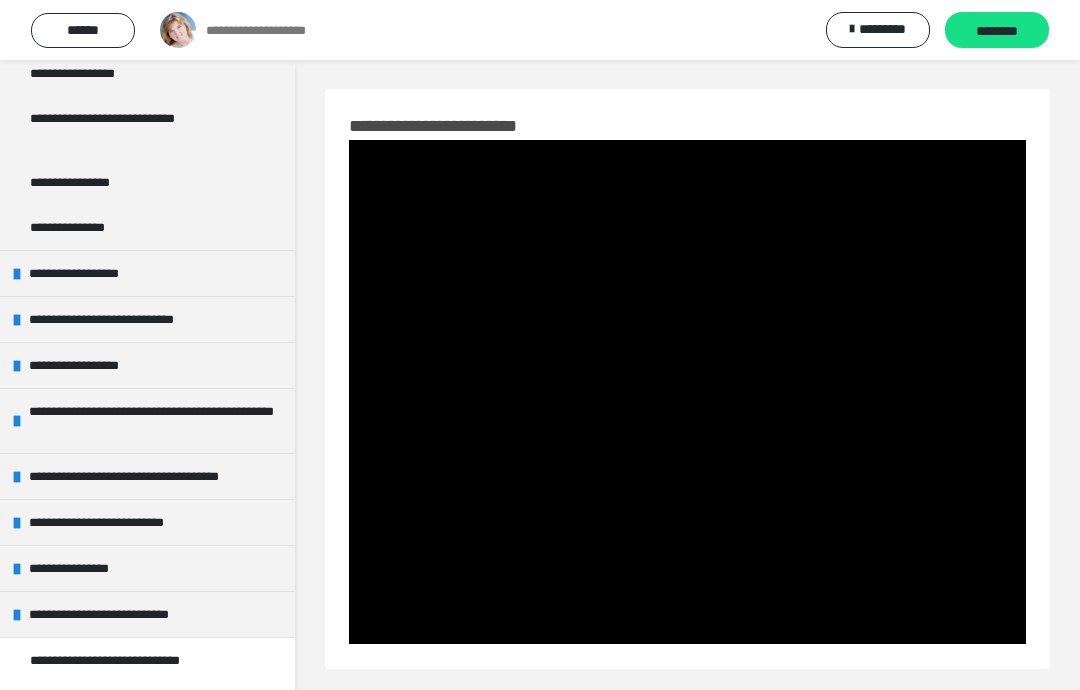 scroll, scrollTop: 811, scrollLeft: 0, axis: vertical 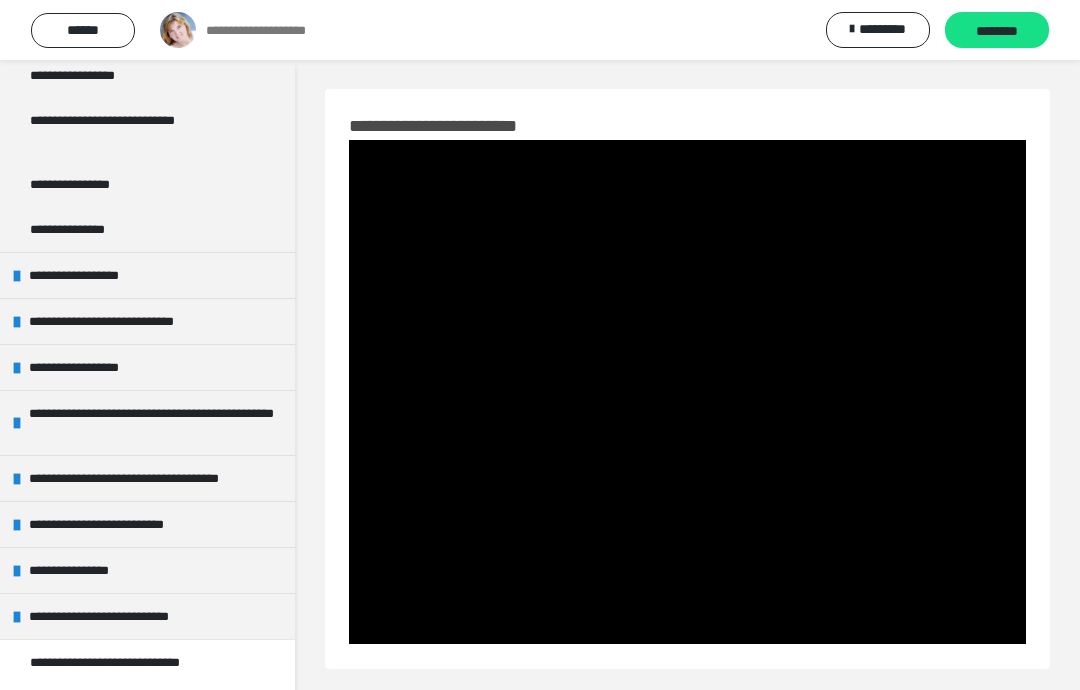 click at bounding box center [687, 392] 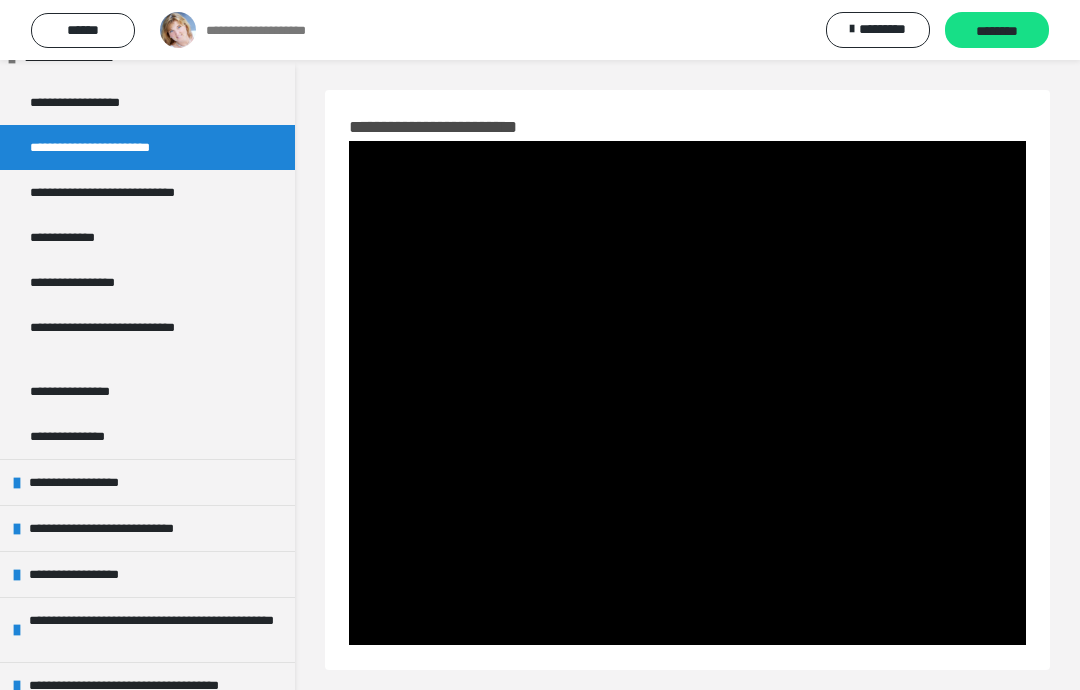 scroll, scrollTop: 597, scrollLeft: 0, axis: vertical 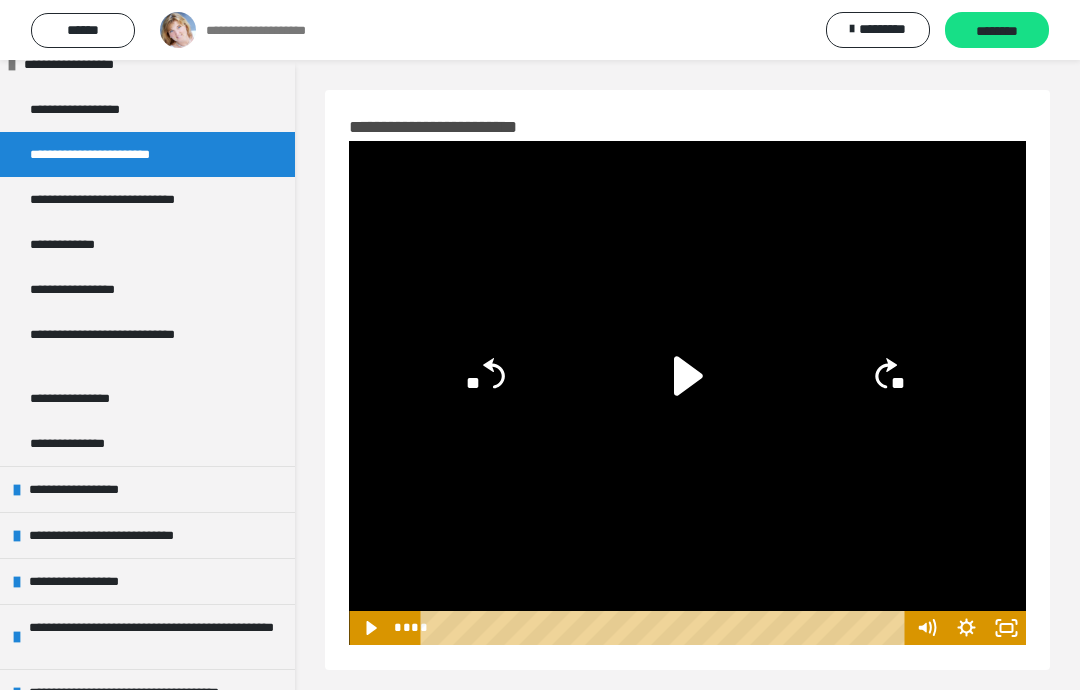 click on "**********" at bounding box center (139, 199) 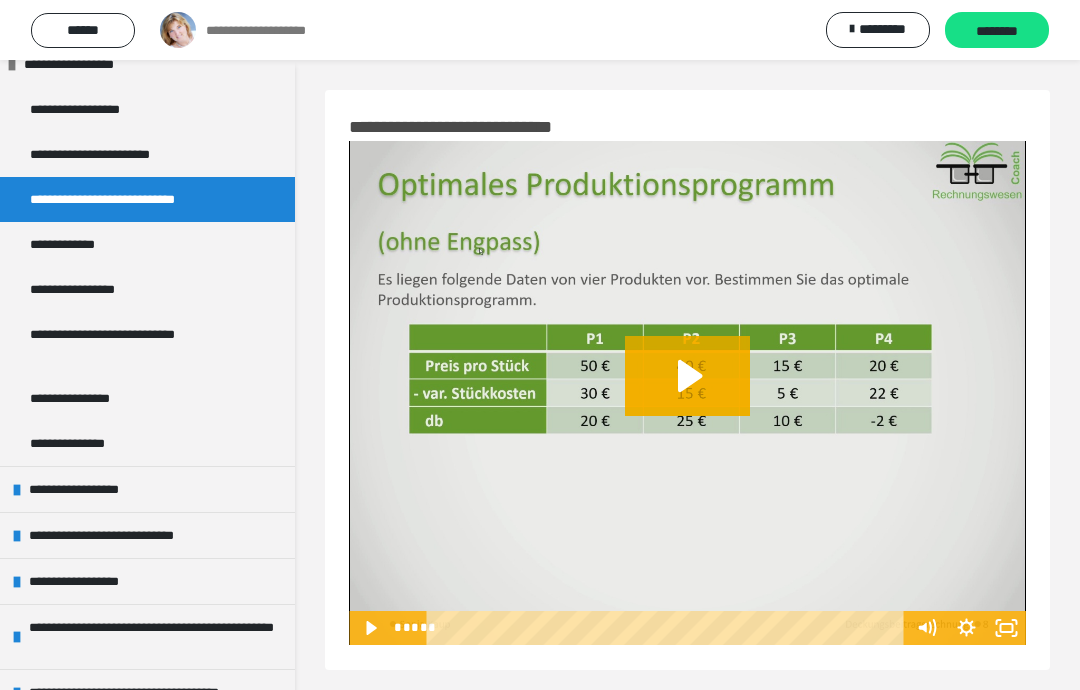 click 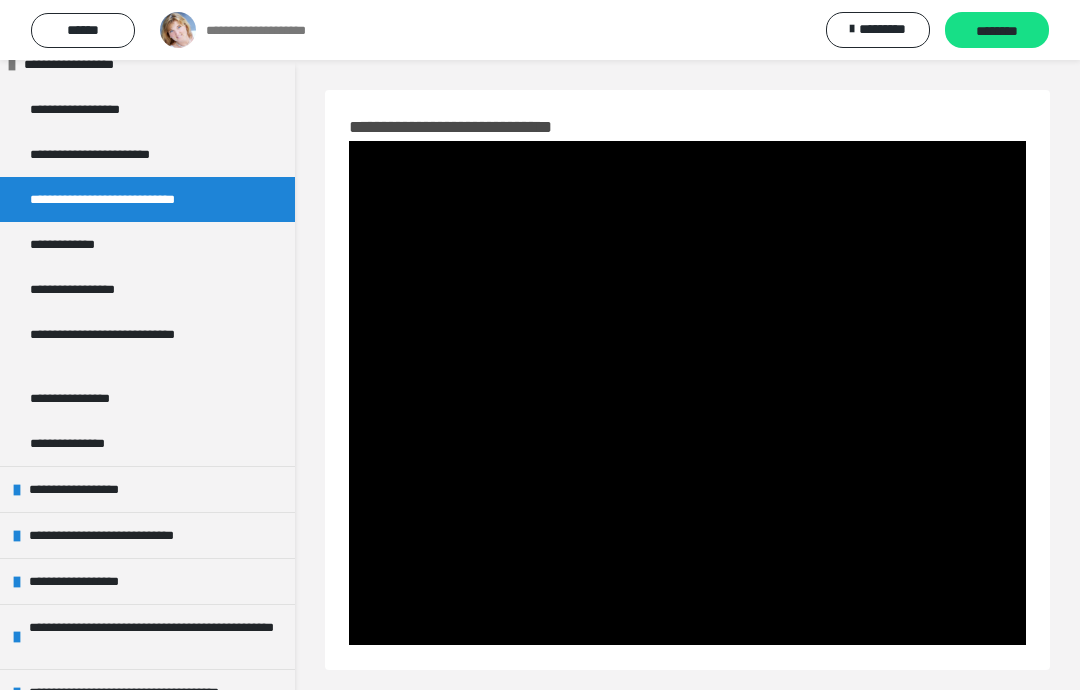 click at bounding box center [687, 393] 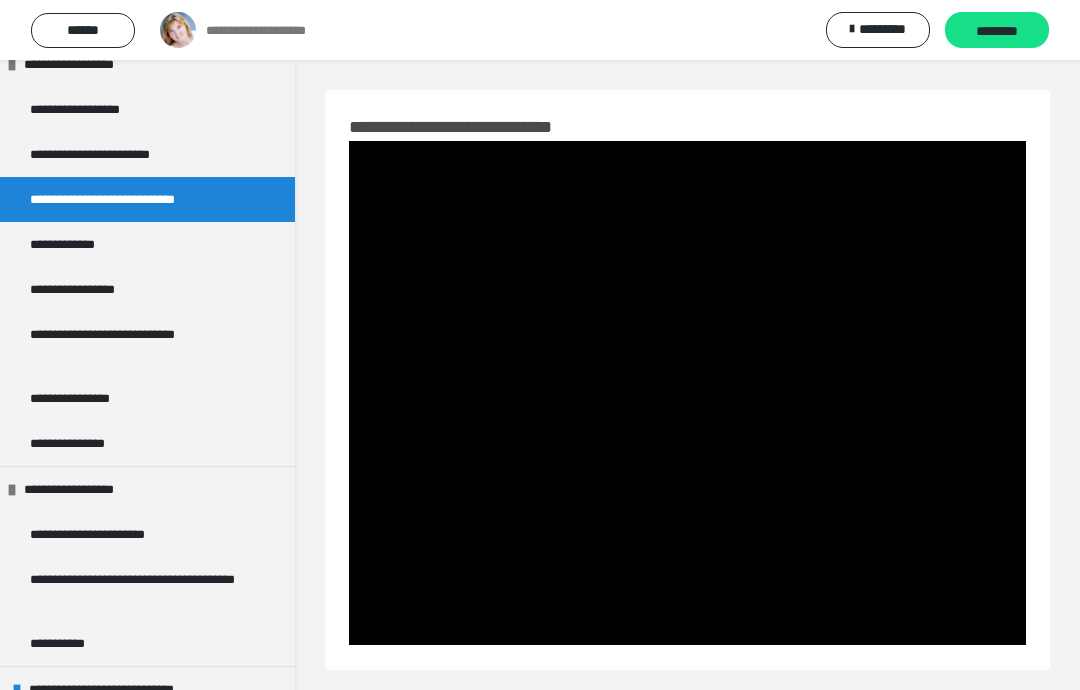 click at bounding box center (687, 393) 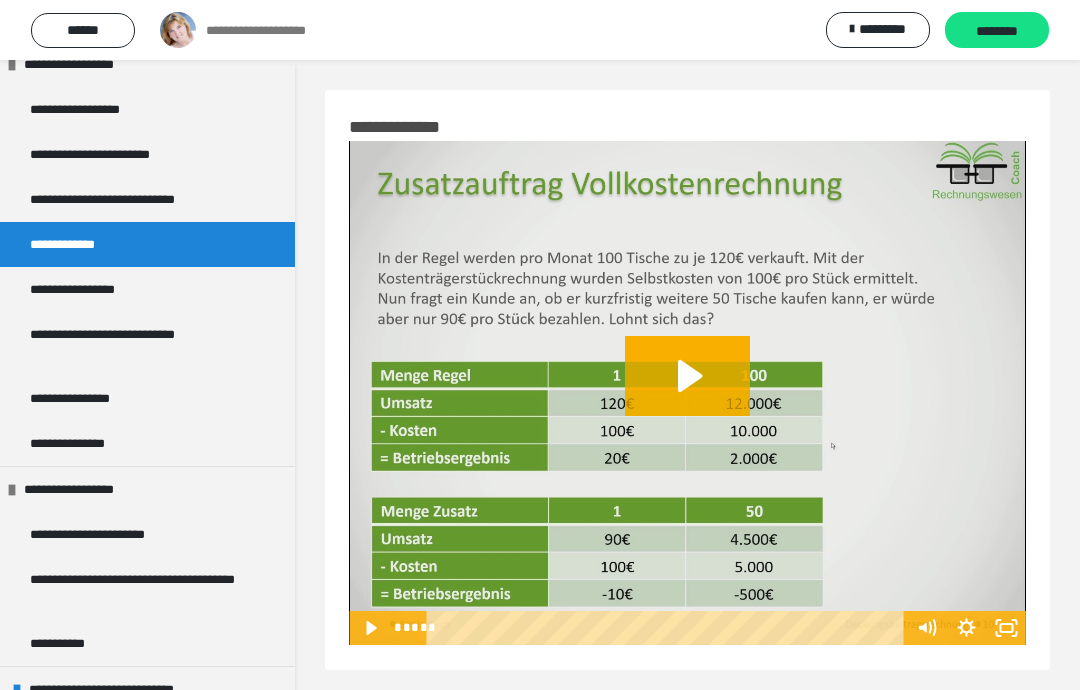 click 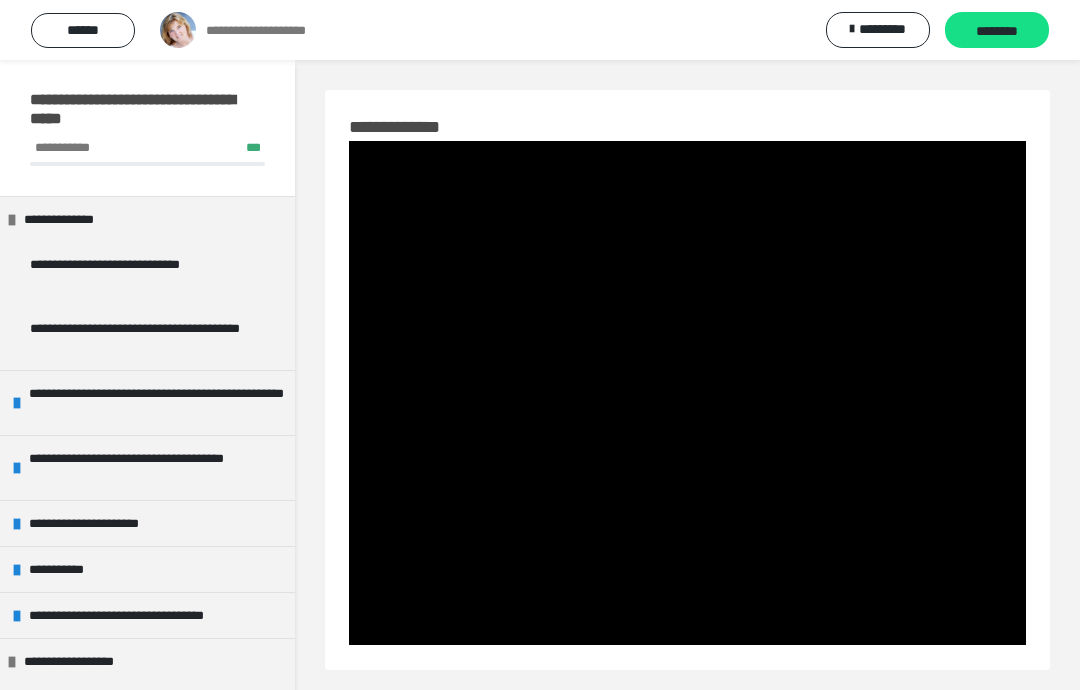 scroll, scrollTop: 0, scrollLeft: 0, axis: both 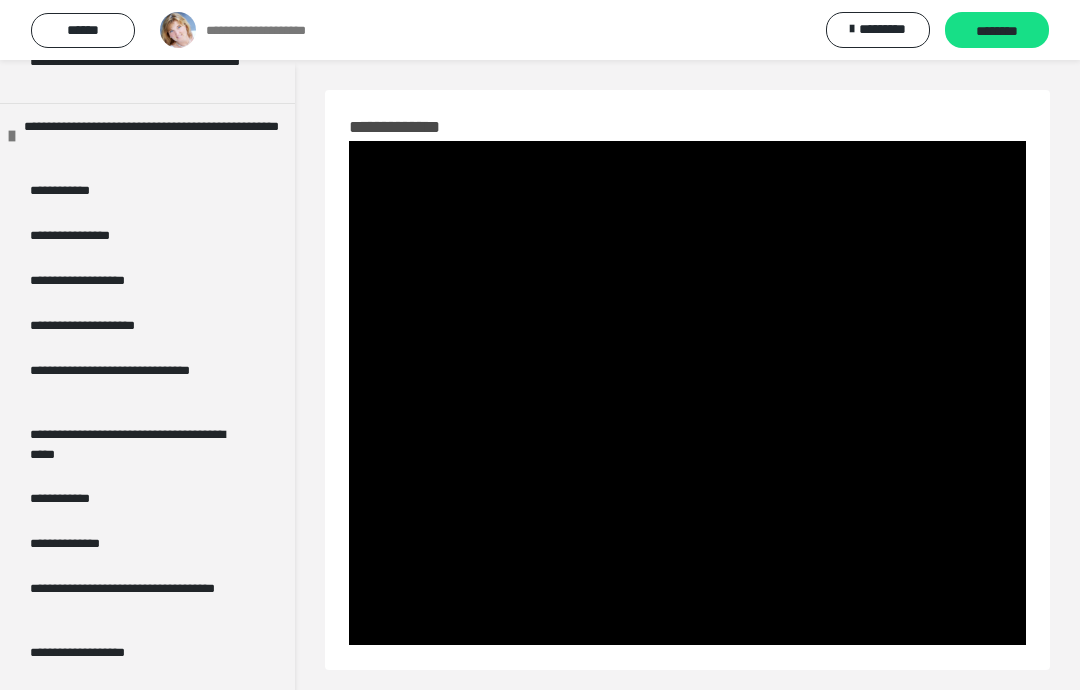 click on "**********" at bounding box center (152, 136) 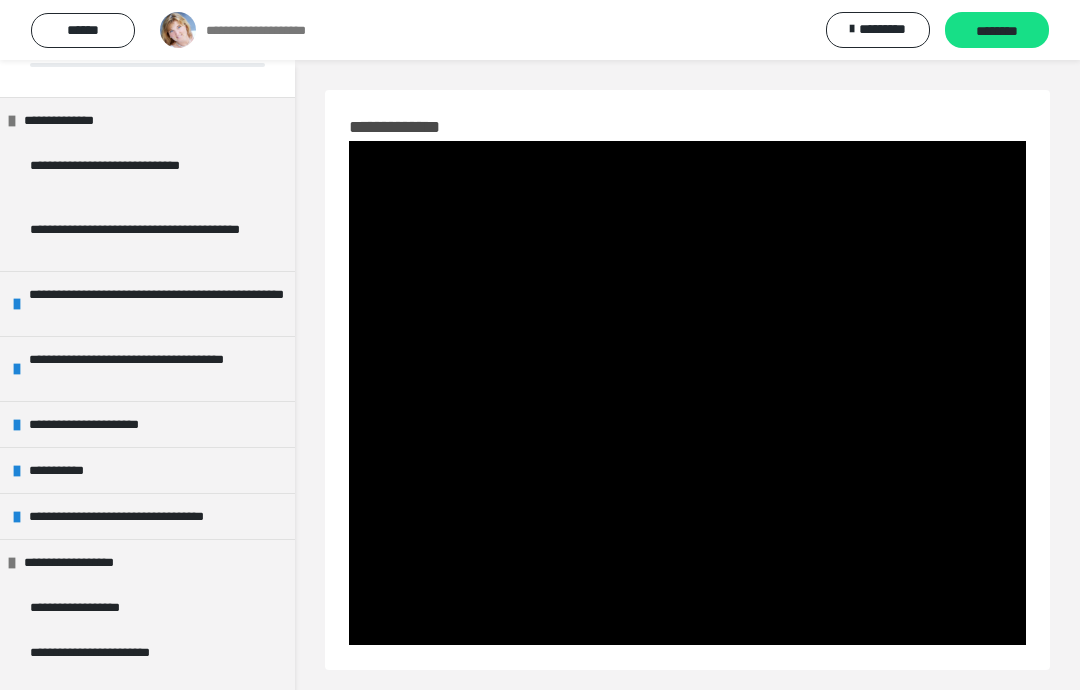 scroll, scrollTop: 91, scrollLeft: 0, axis: vertical 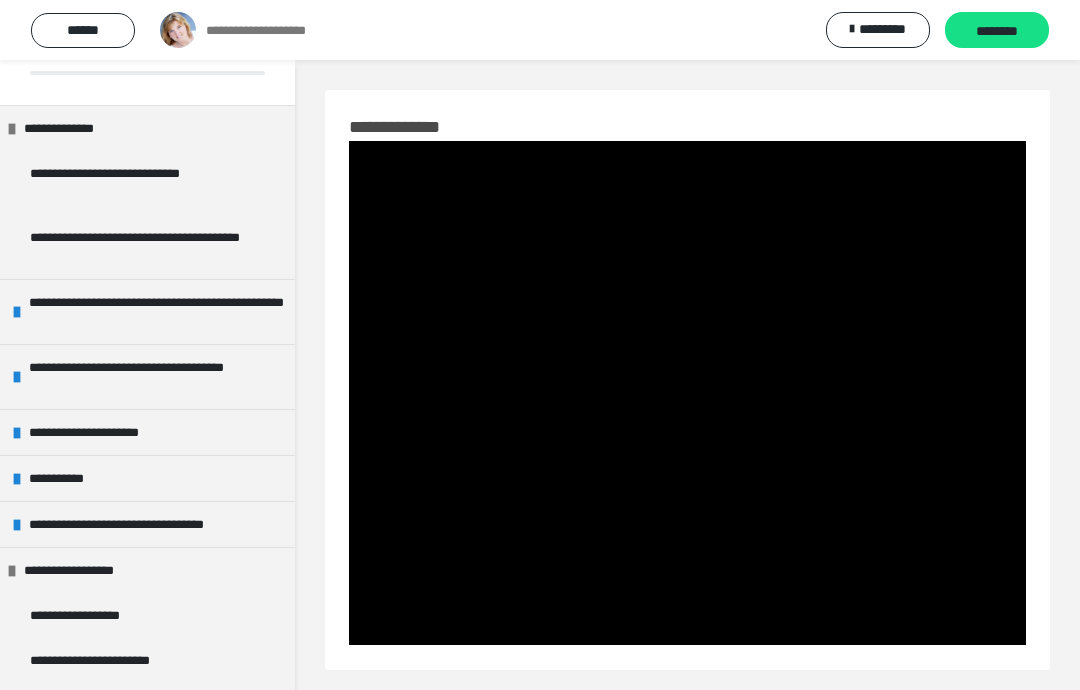 click on "**********" at bounding box center [139, 247] 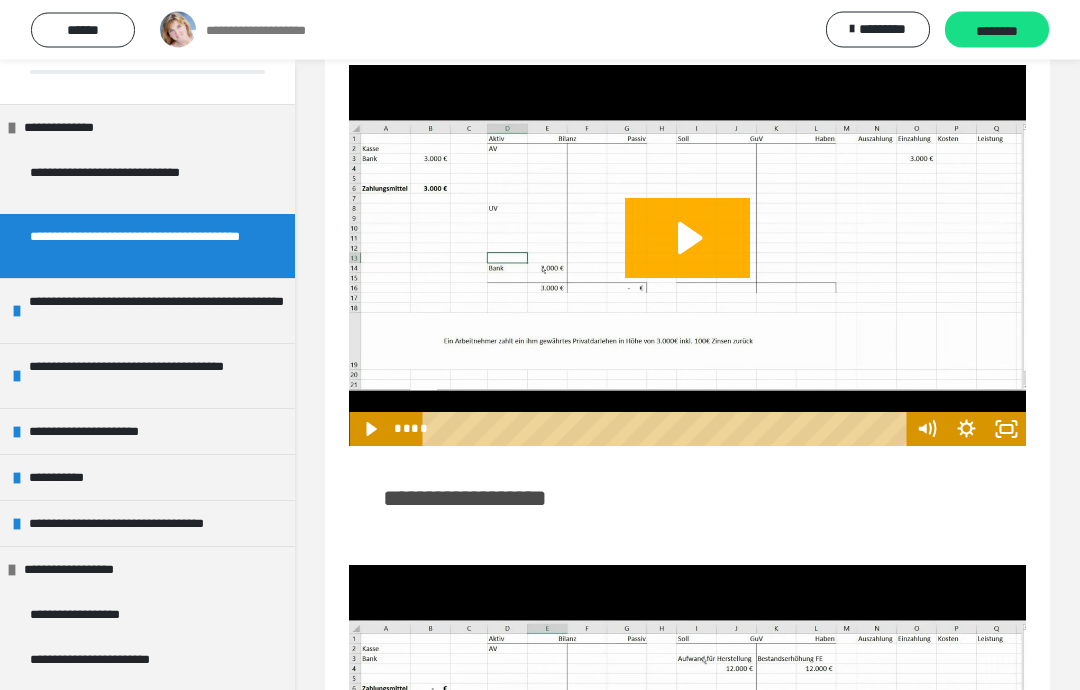 scroll, scrollTop: 4852, scrollLeft: 0, axis: vertical 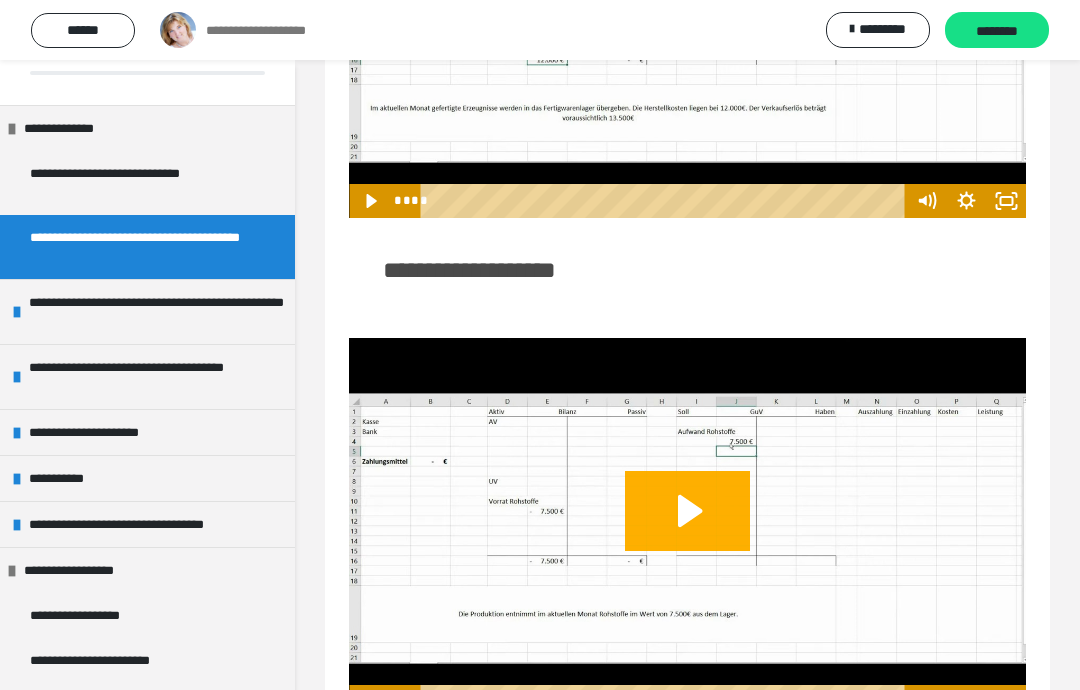 click on "**********" at bounding box center (139, 183) 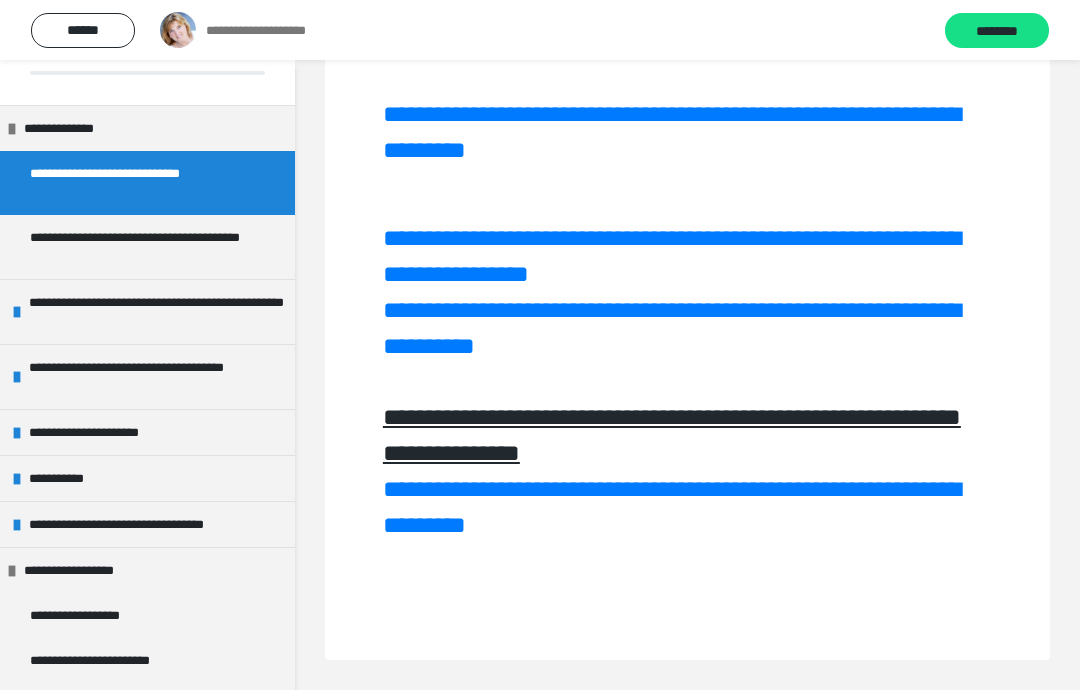 scroll, scrollTop: 140, scrollLeft: 0, axis: vertical 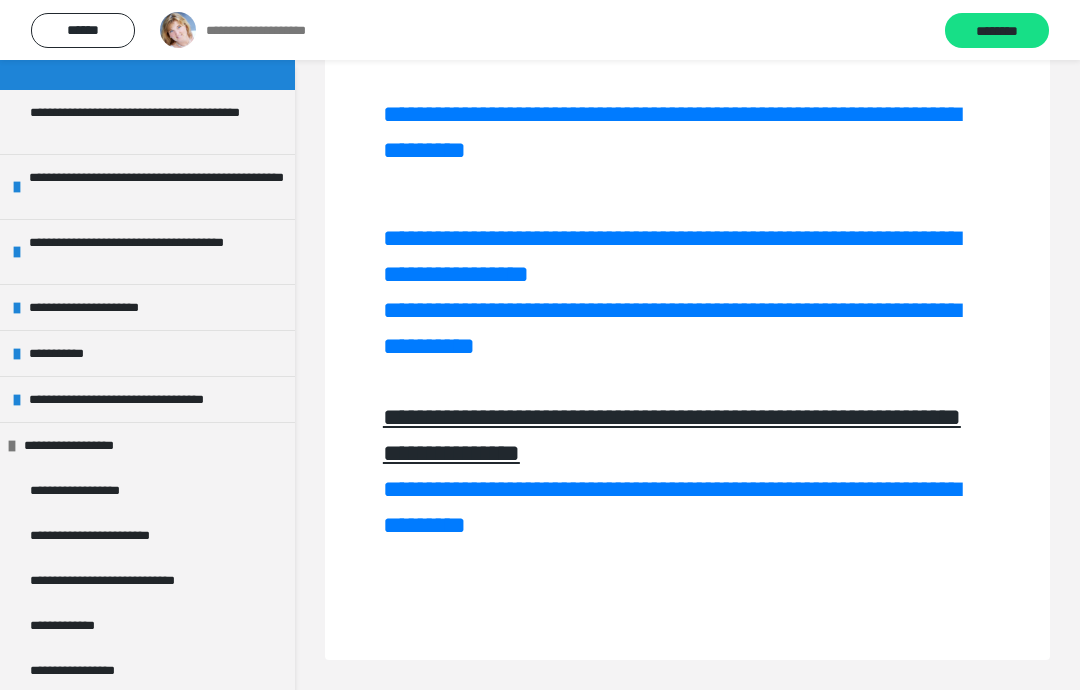 click on "**********" at bounding box center [147, 307] 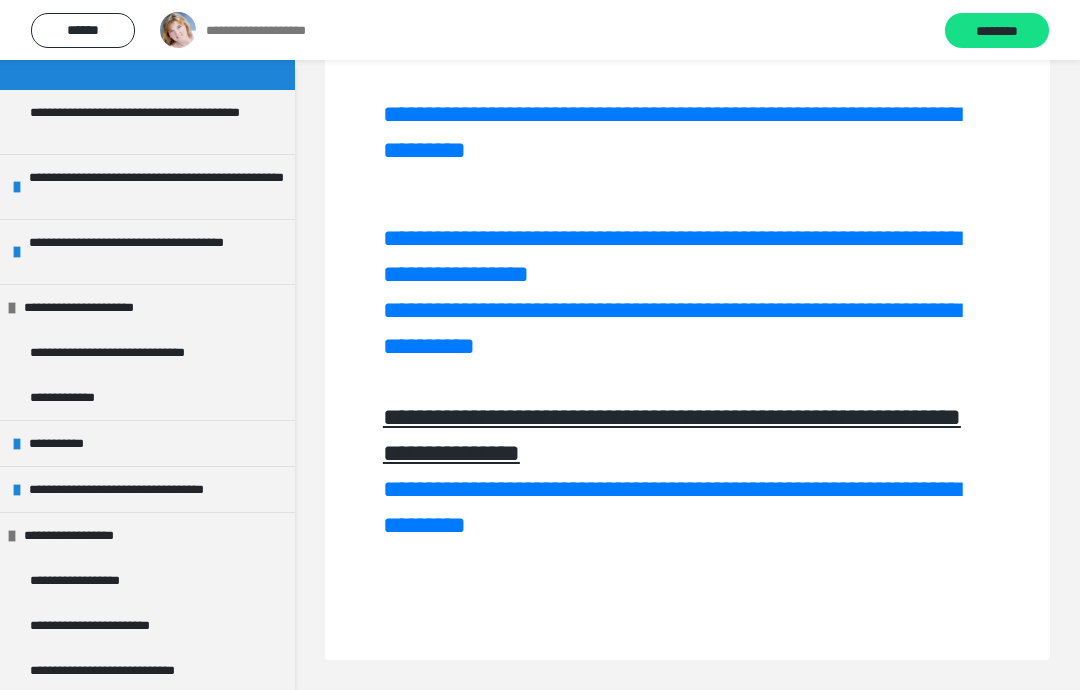 click at bounding box center [12, 308] 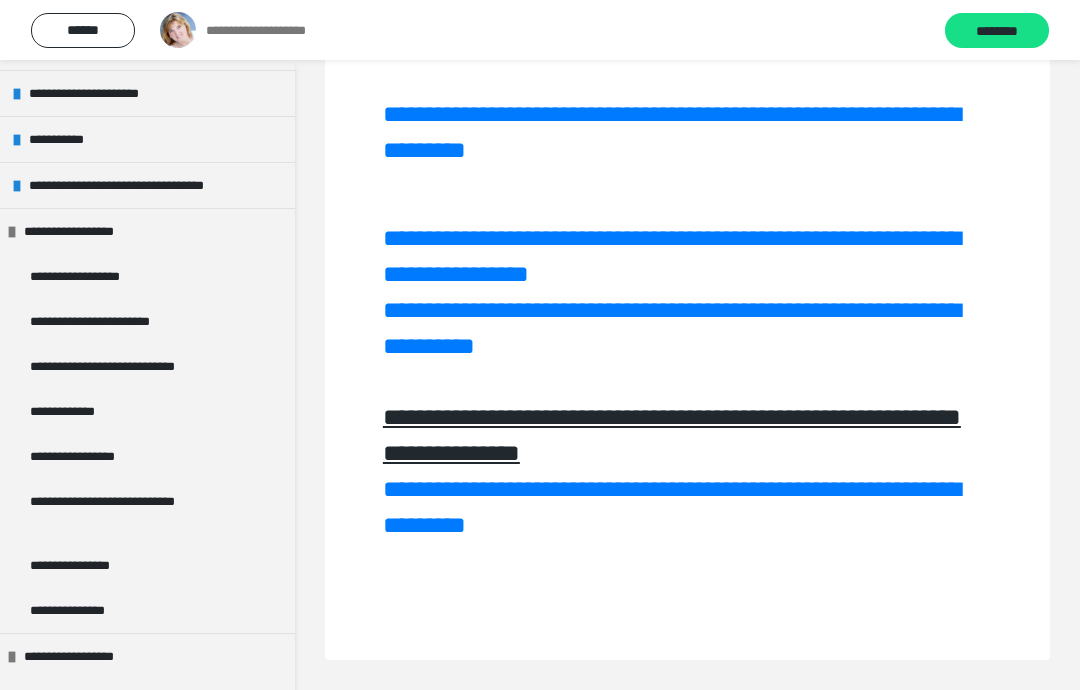 scroll, scrollTop: 433, scrollLeft: 0, axis: vertical 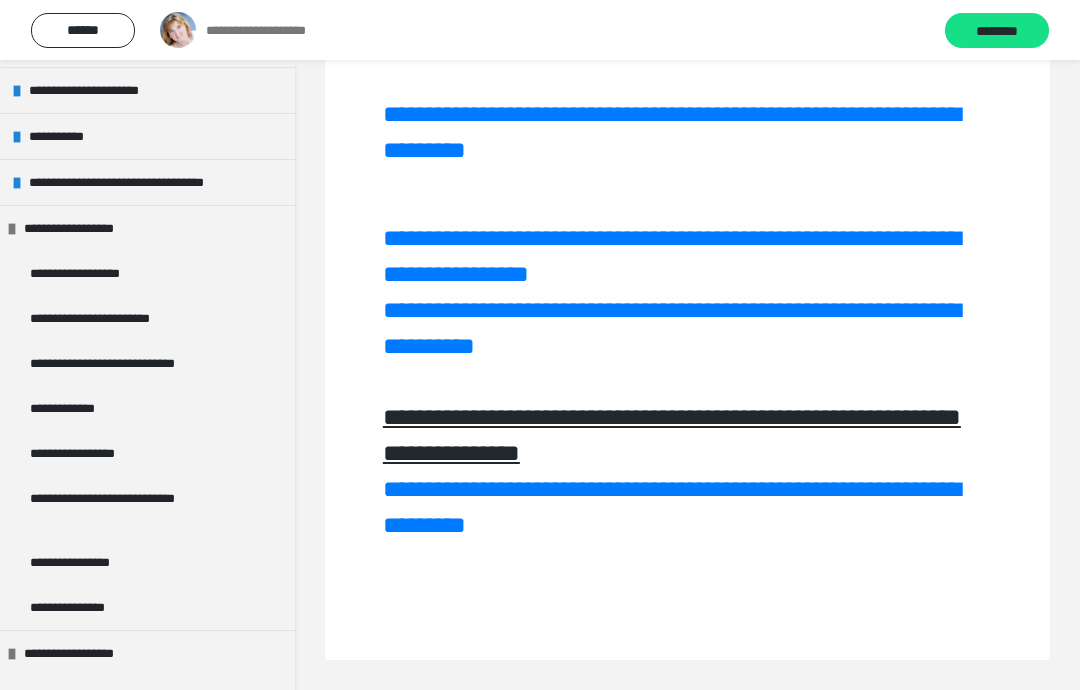 click on "**********" at bounding box center (75, 408) 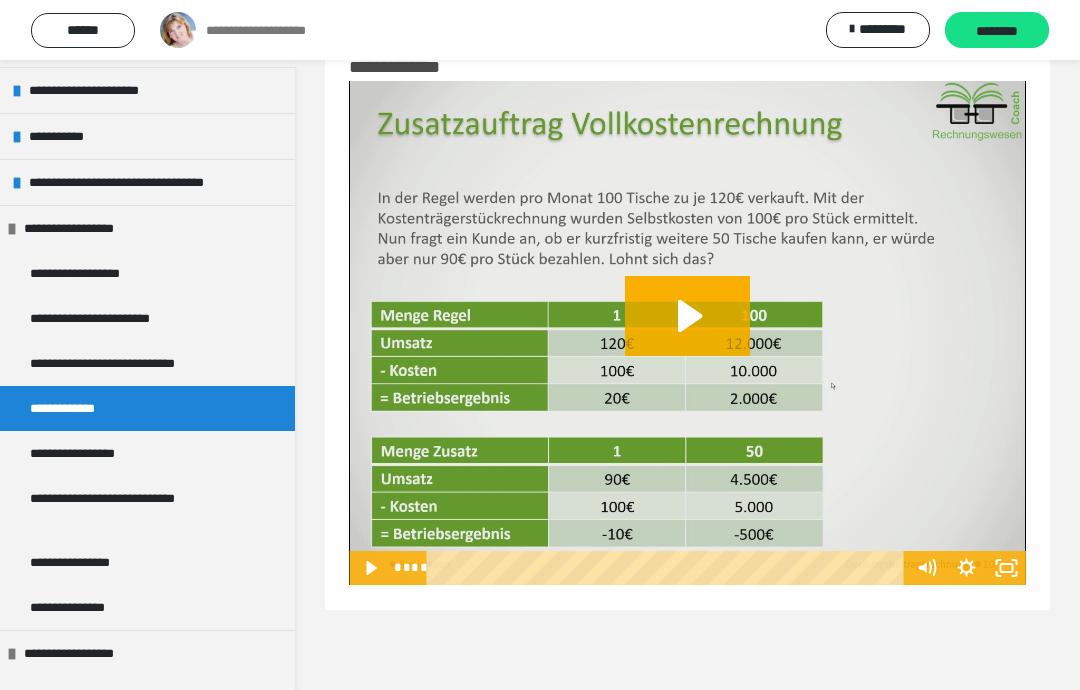 click 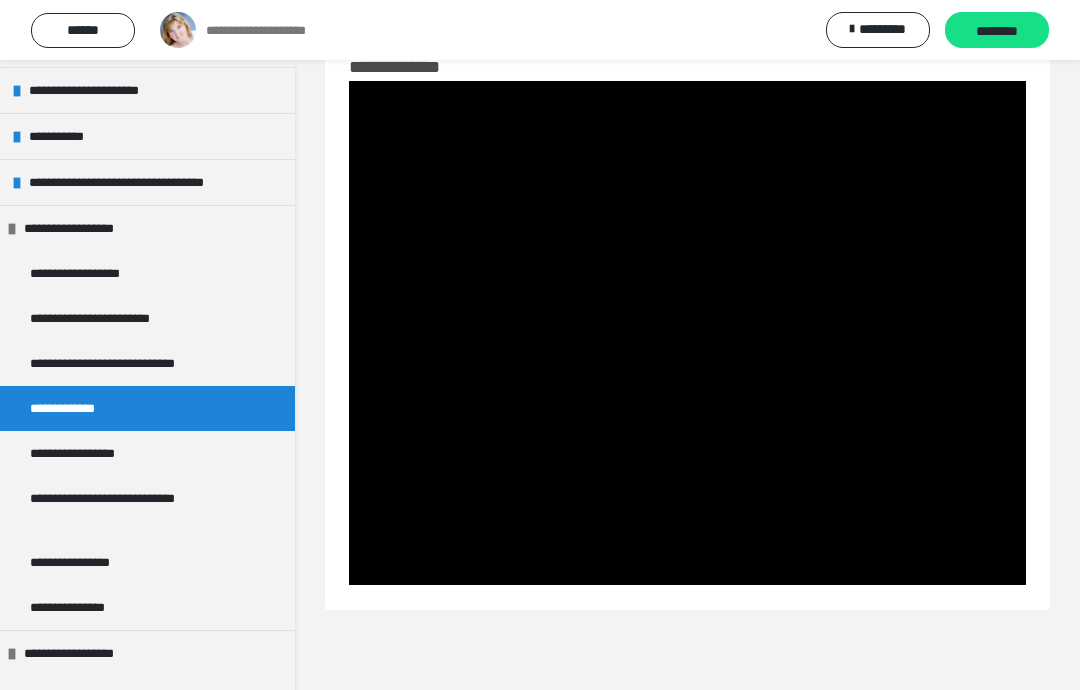 click on "**********" at bounding box center [687, 345] 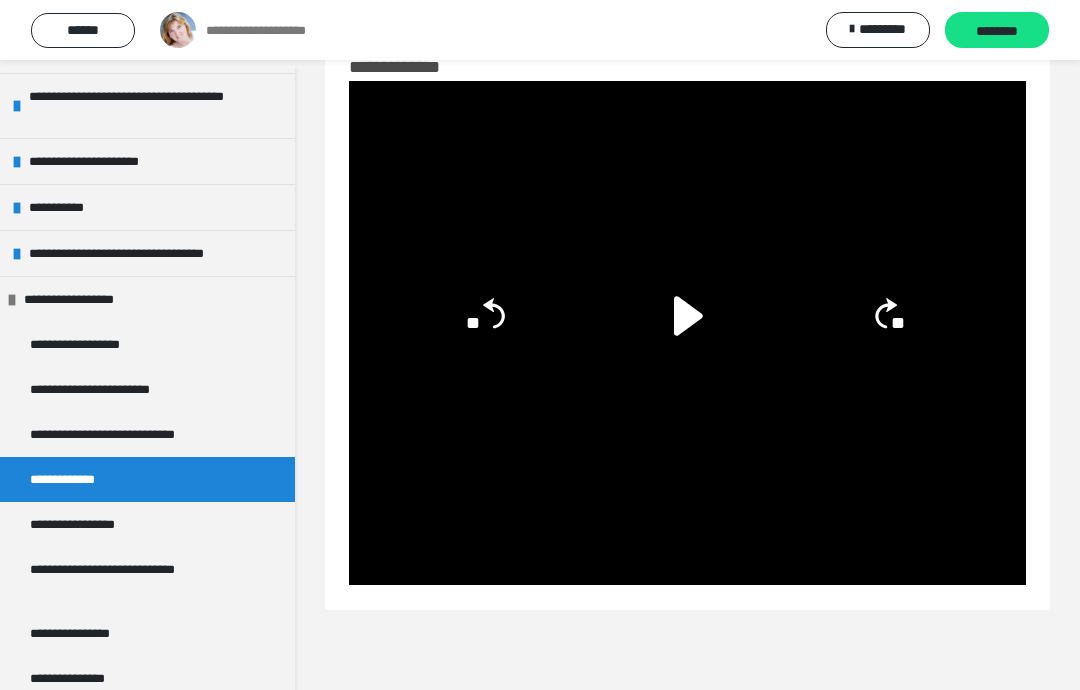 scroll, scrollTop: 359, scrollLeft: 0, axis: vertical 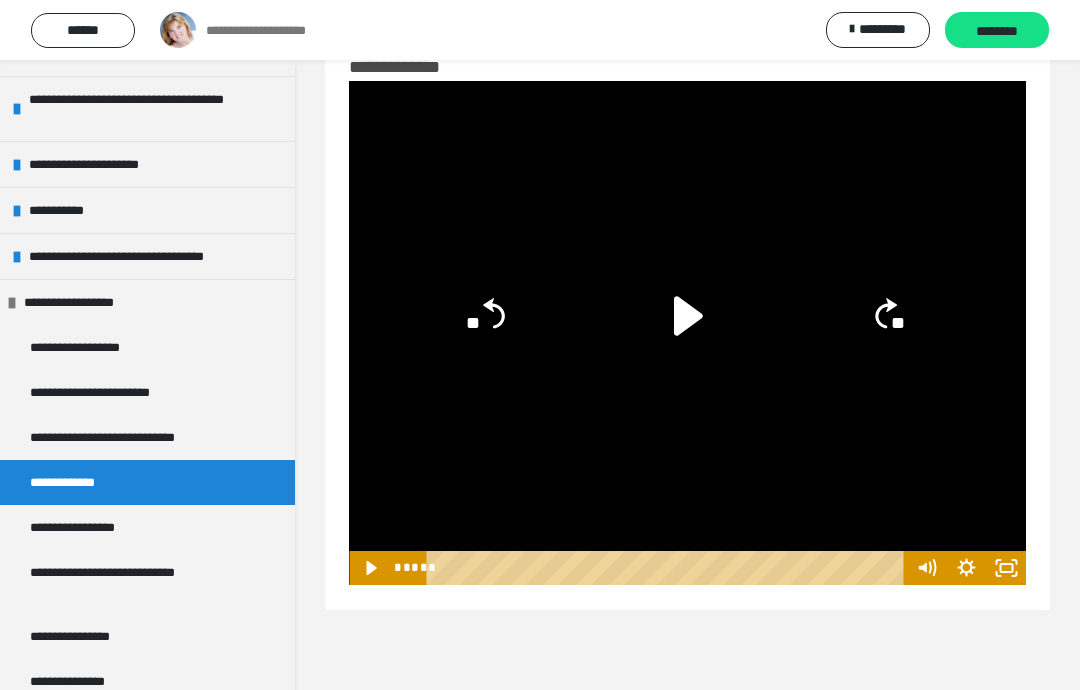 click on "**********" at bounding box center [151, 256] 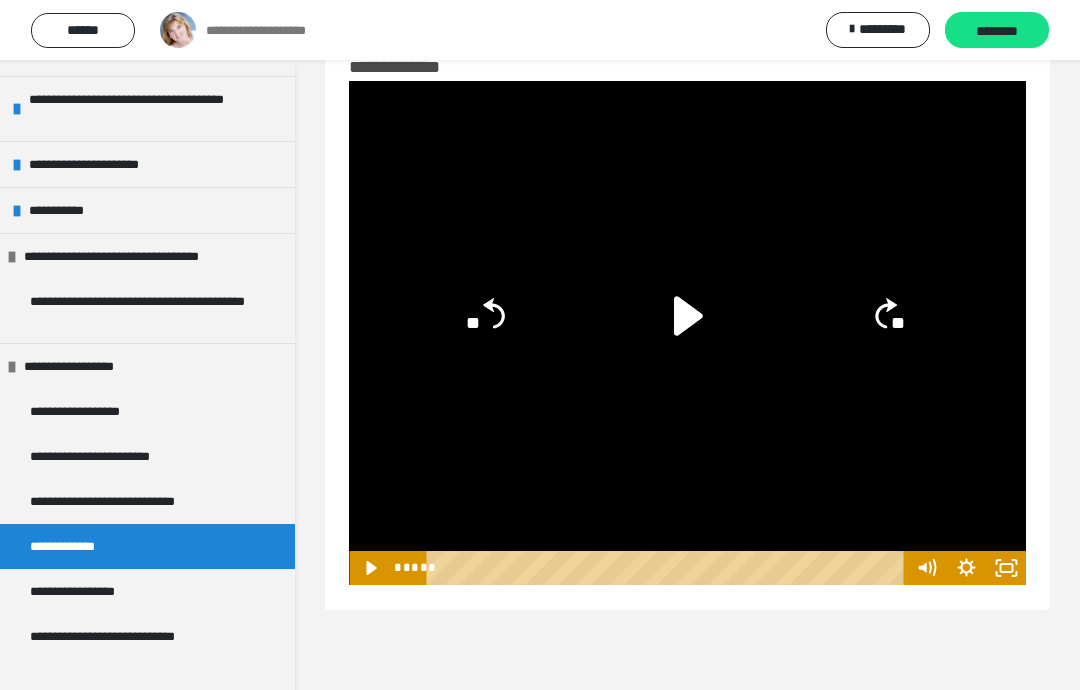 click on "**********" at bounding box center [139, 311] 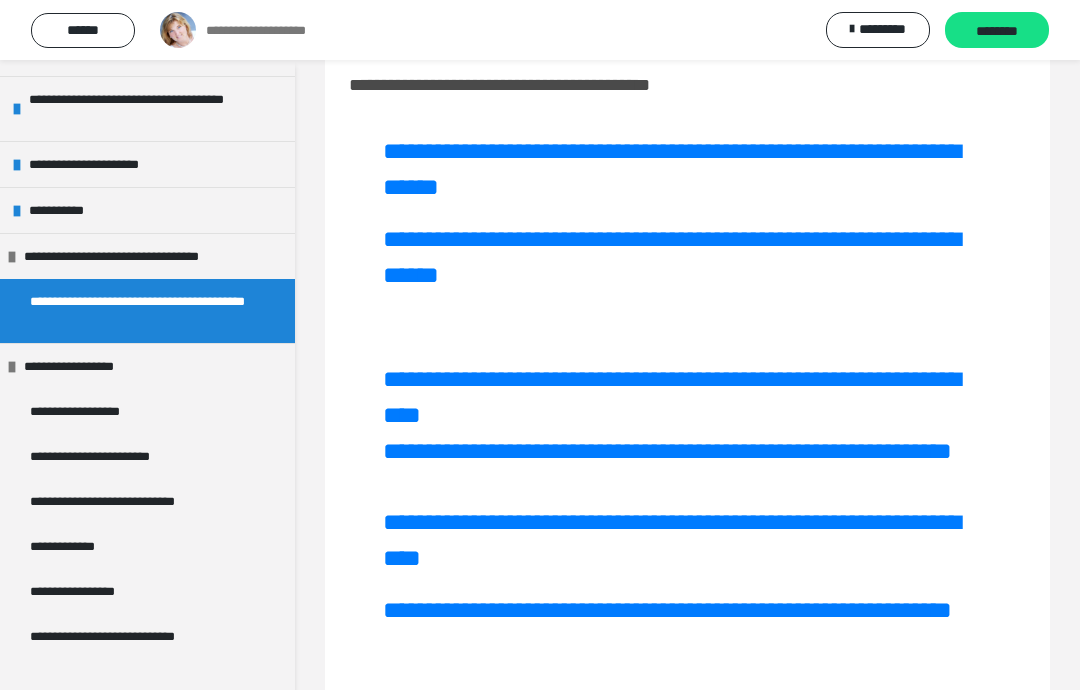 scroll, scrollTop: 0, scrollLeft: 0, axis: both 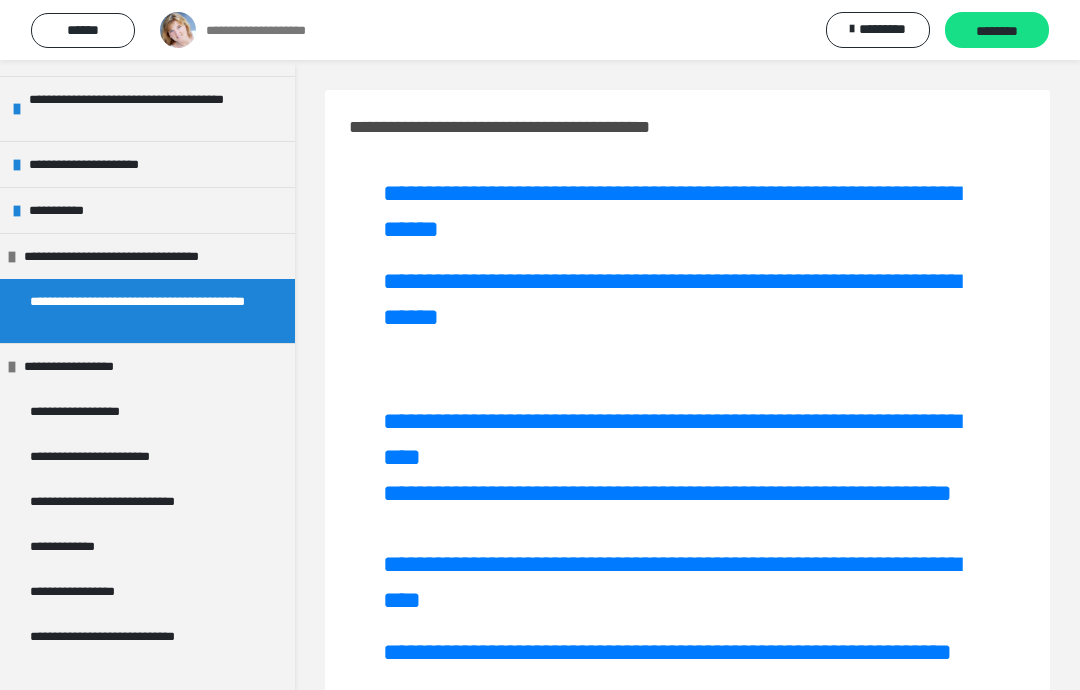 click on "**********" at bounding box center (671, 211) 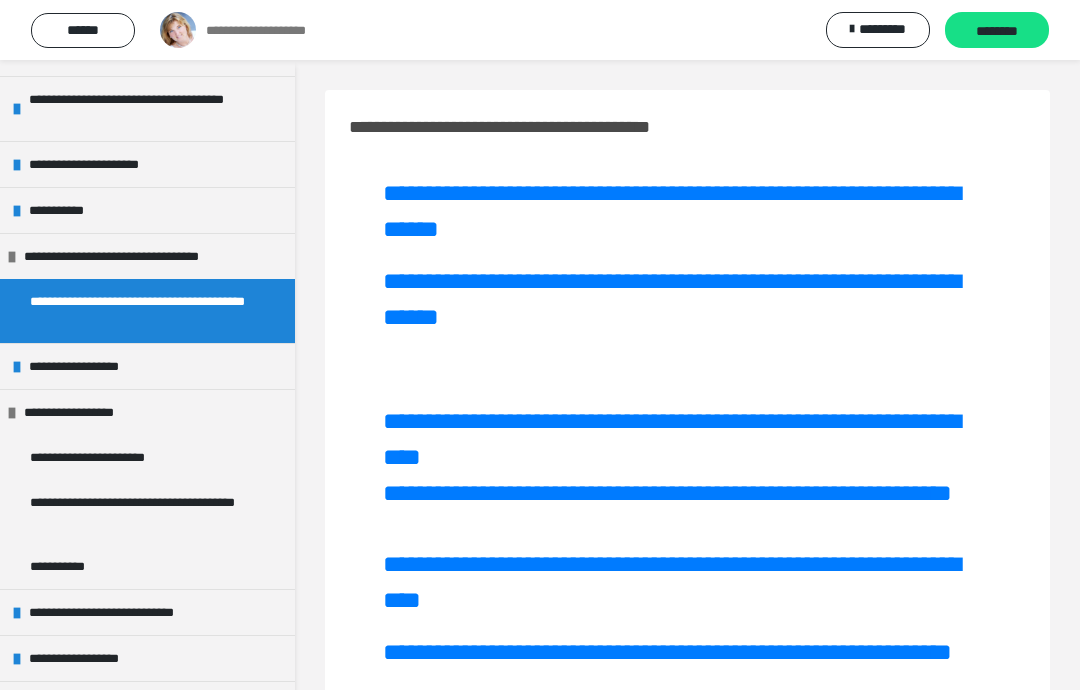 click at bounding box center [12, 257] 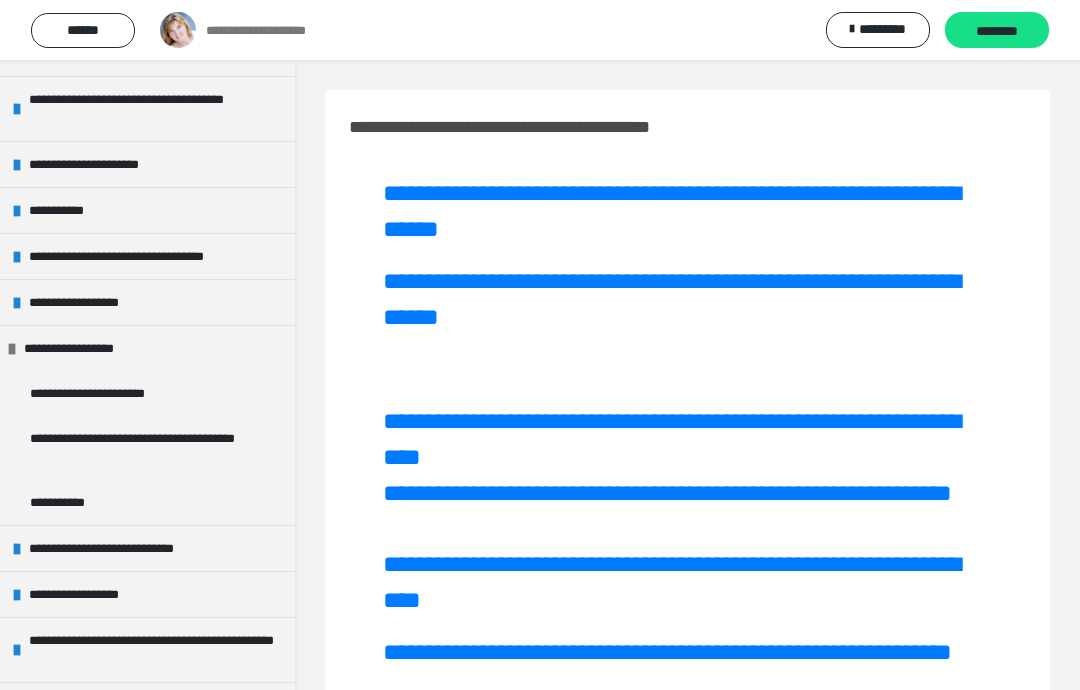 click on "**********" at bounding box center [85, 348] 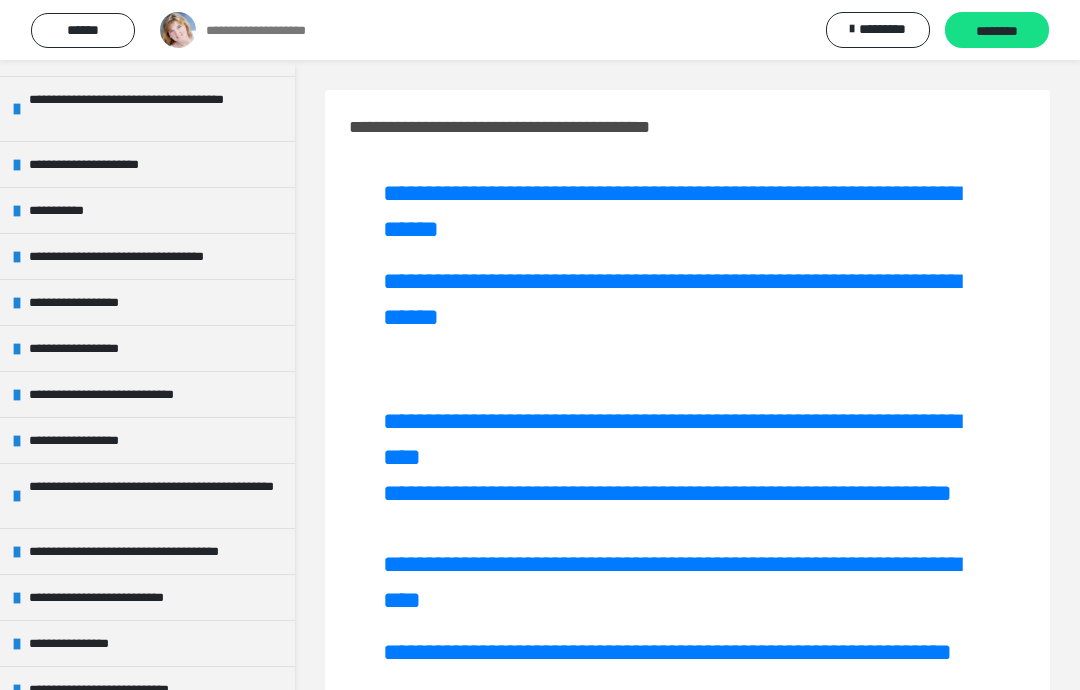 click on "**********" at bounding box center (90, 348) 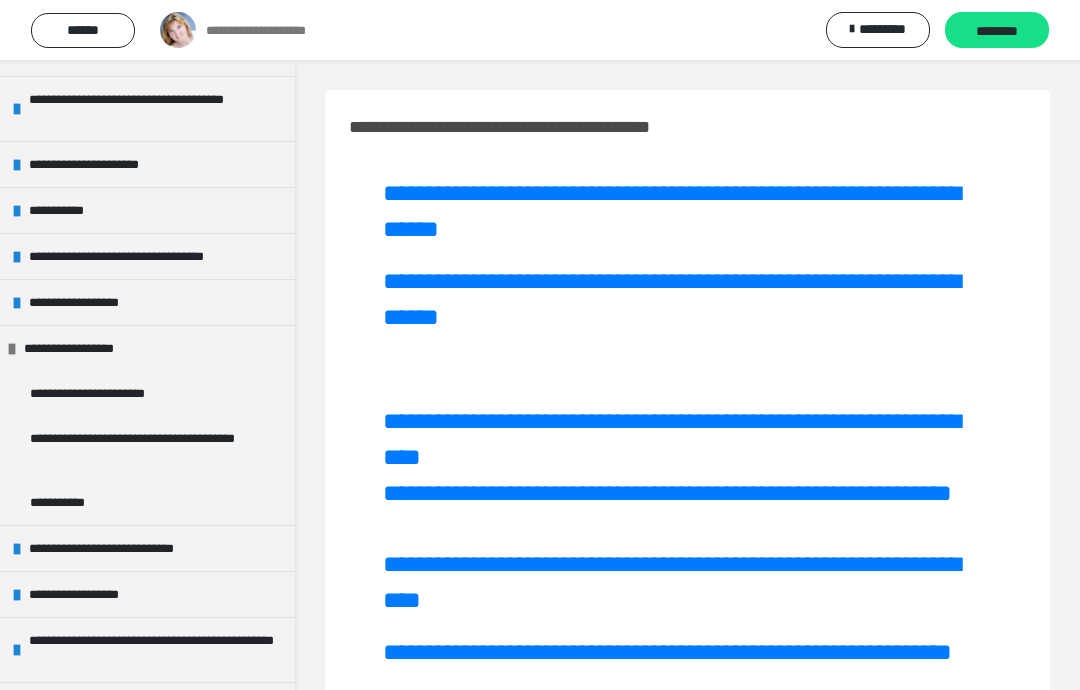 click on "**********" at bounding box center [151, 256] 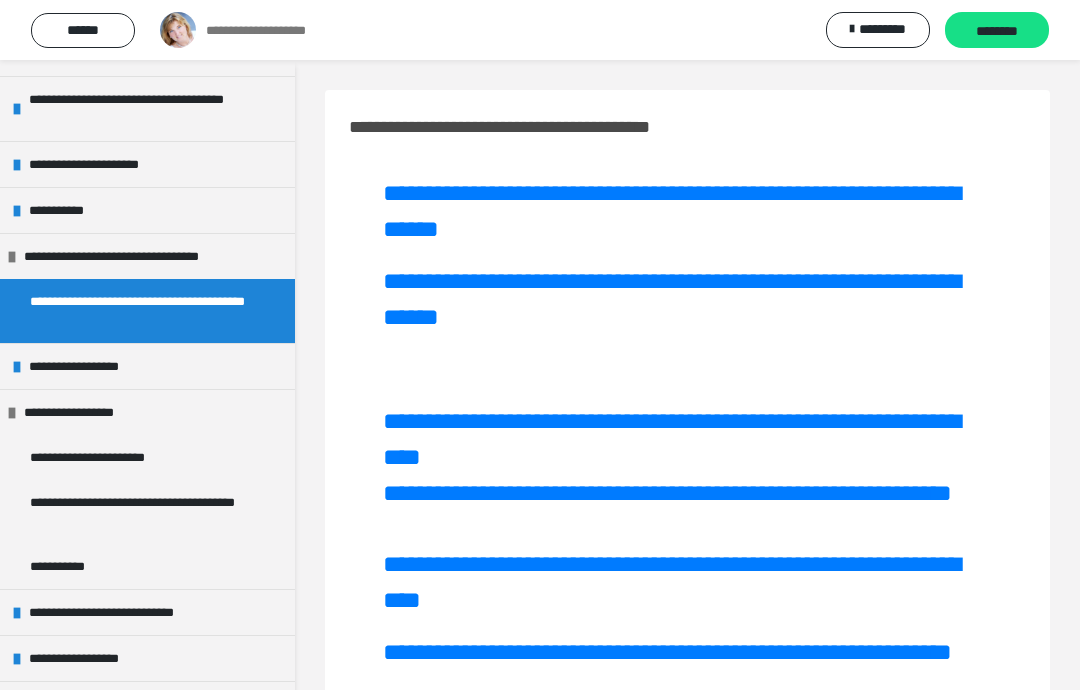 click on "**********" at bounding box center (139, 311) 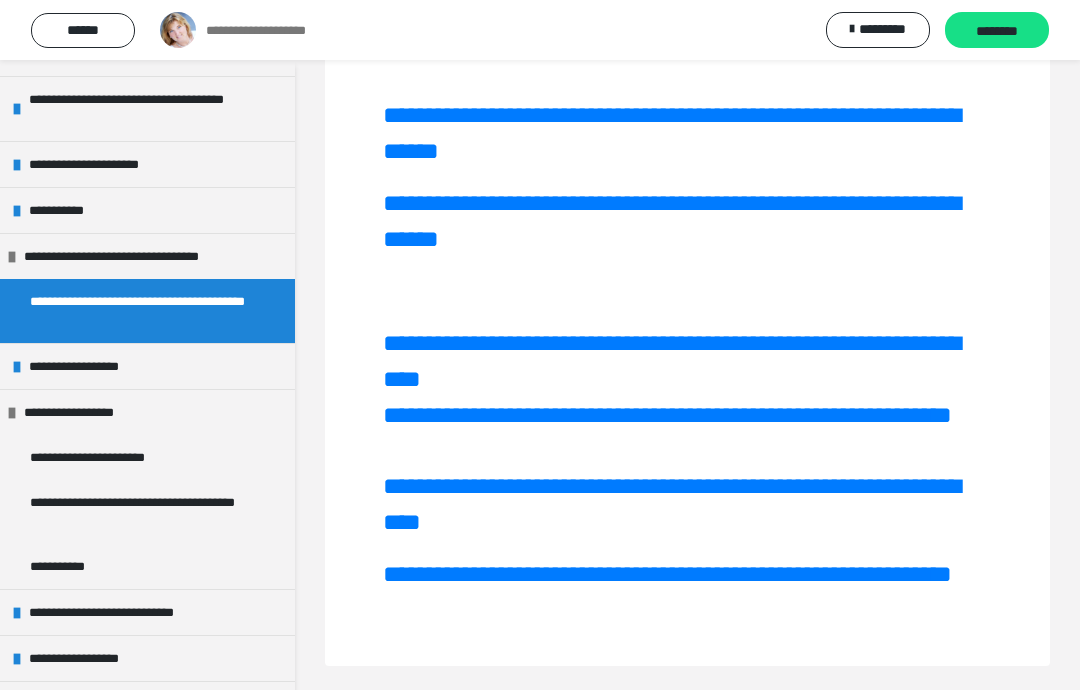 scroll, scrollTop: 44, scrollLeft: 0, axis: vertical 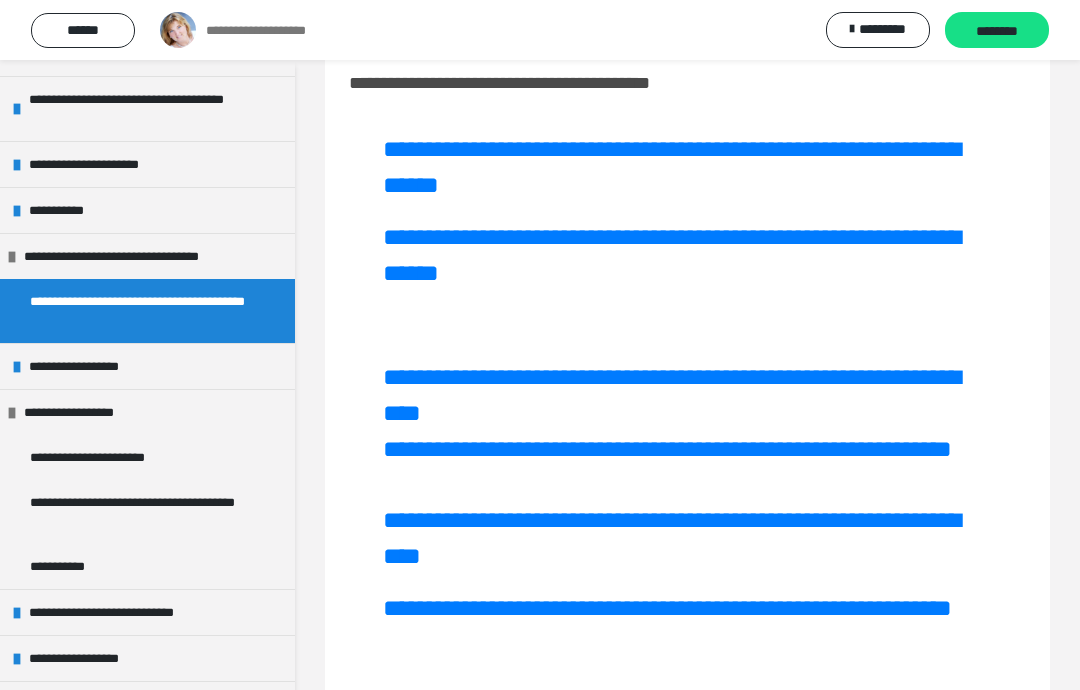 click on "**********" at bounding box center (119, 457) 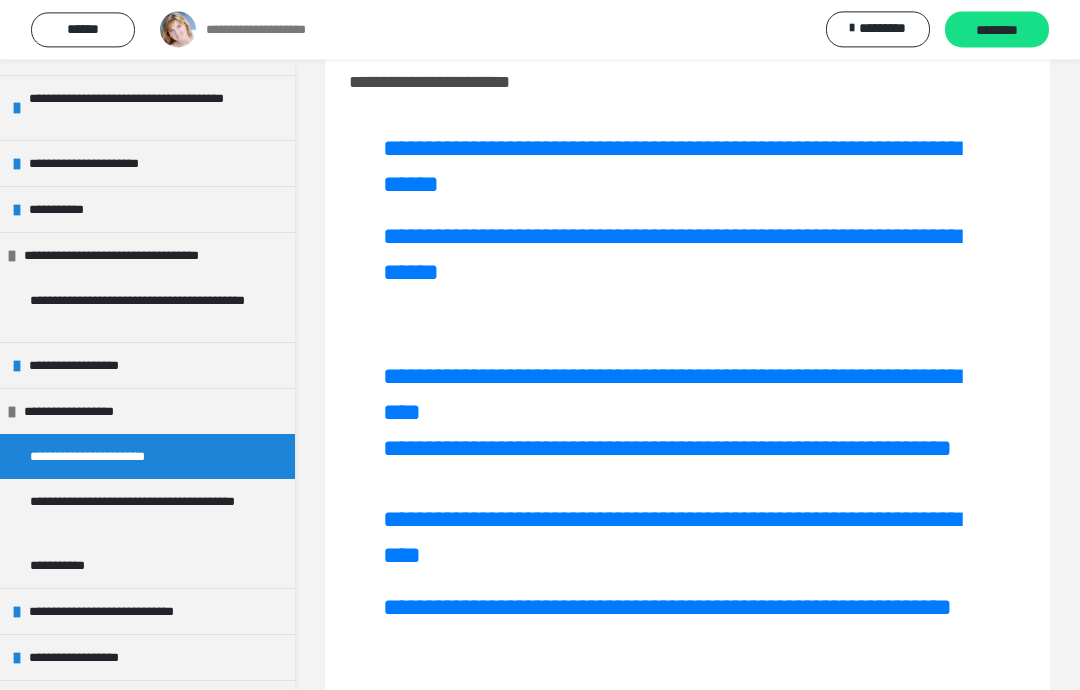 scroll, scrollTop: 124, scrollLeft: 0, axis: vertical 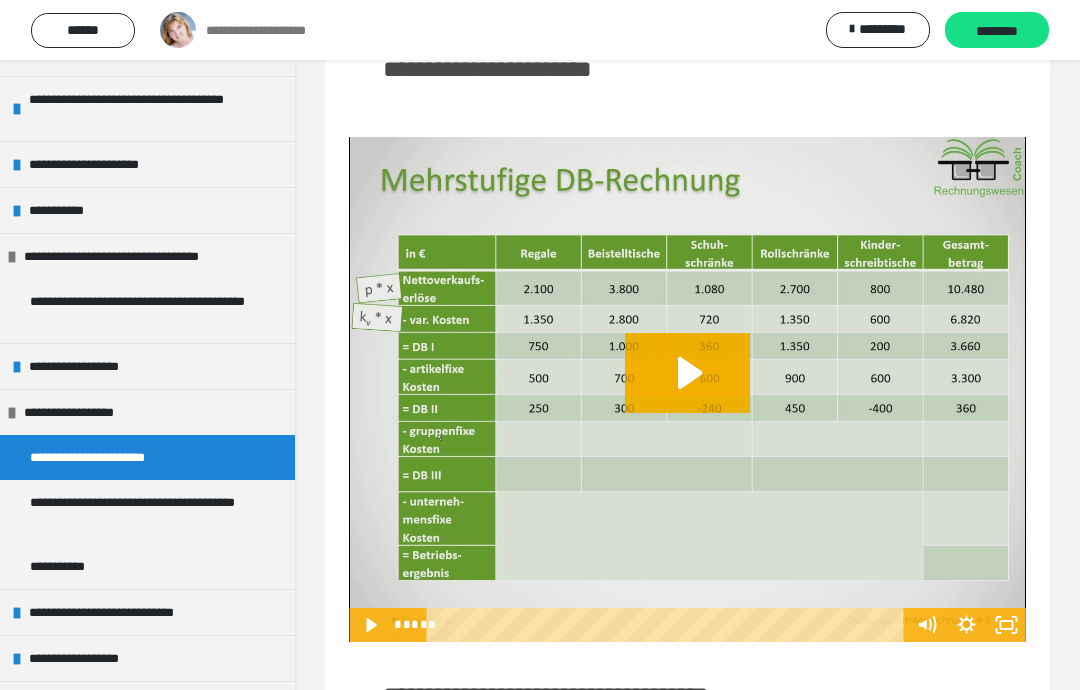 click 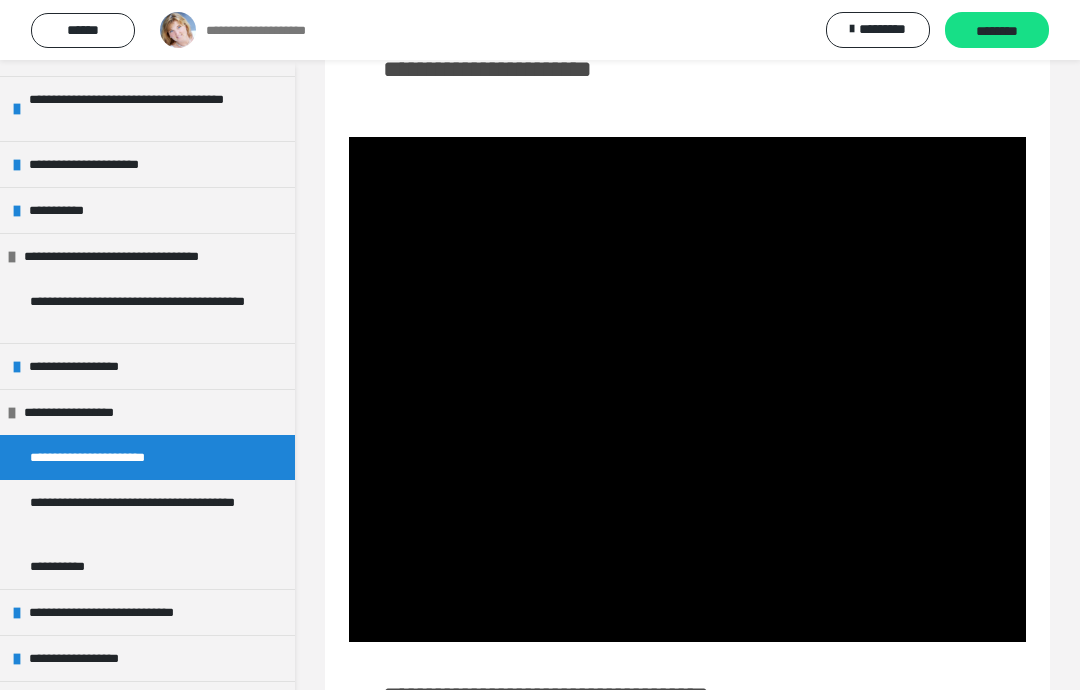 click at bounding box center [687, 390] 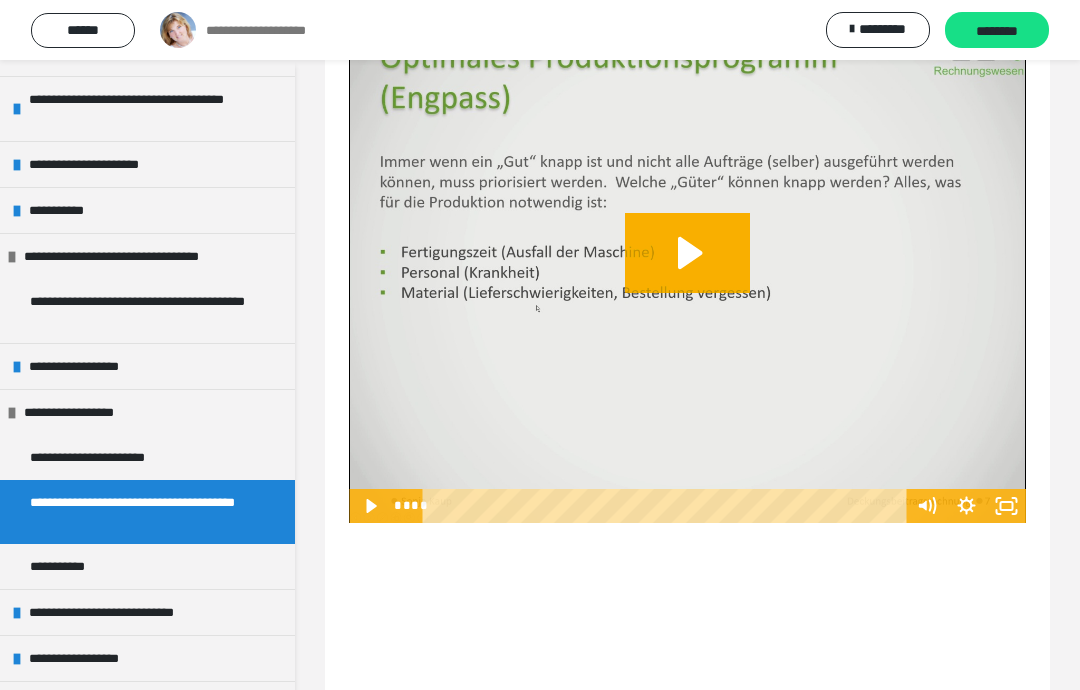click 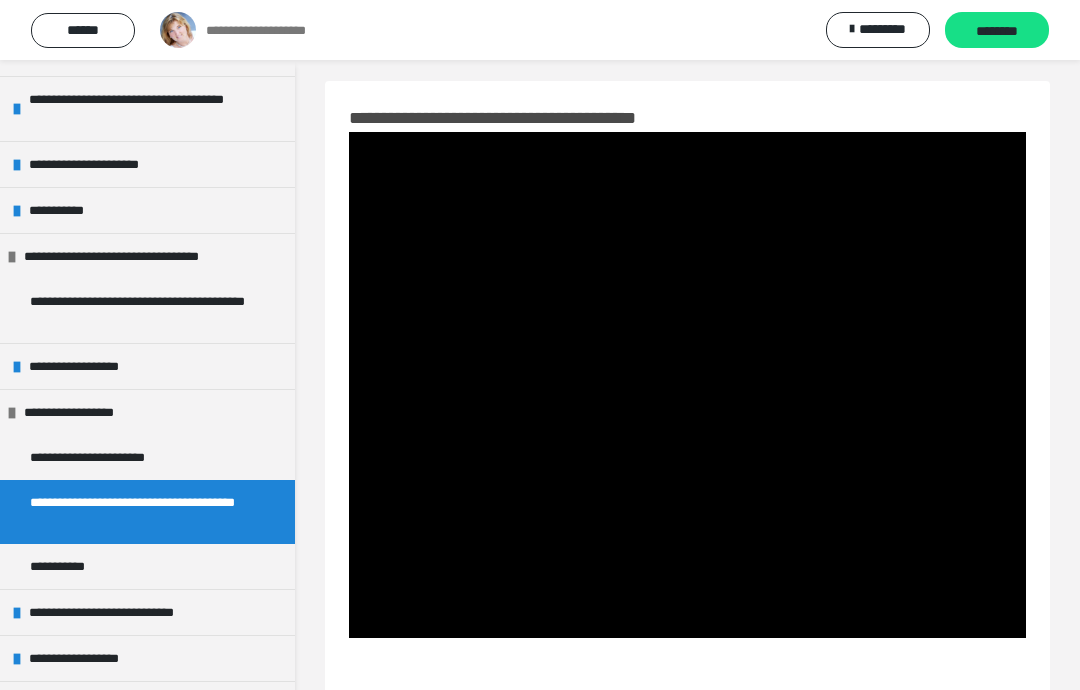 scroll, scrollTop: 30, scrollLeft: 0, axis: vertical 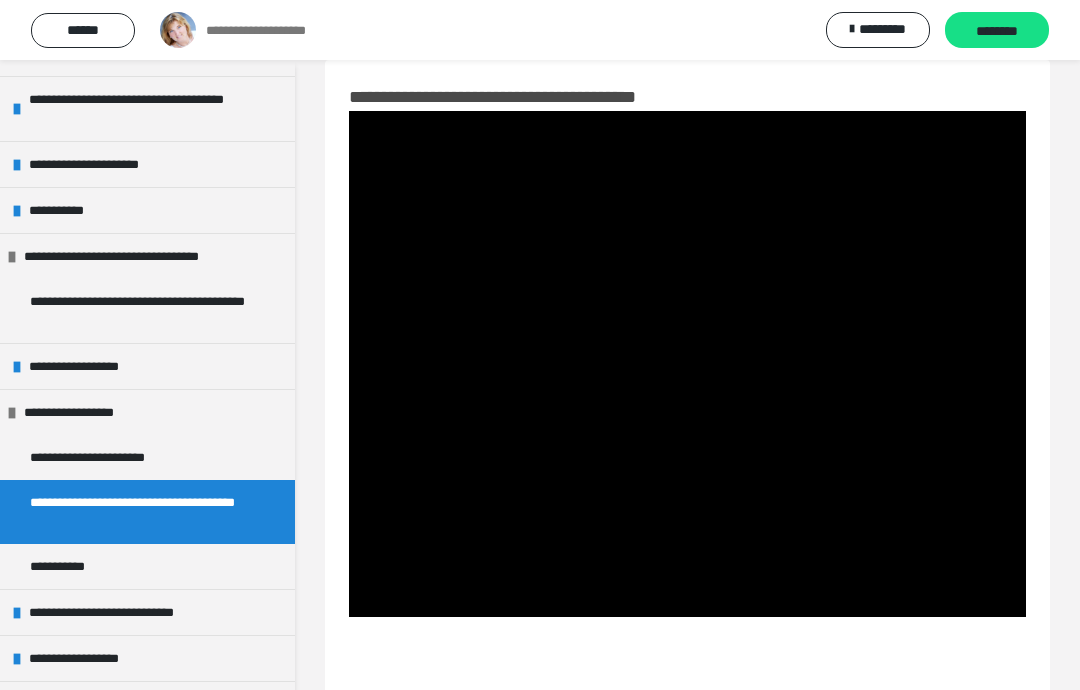 click at bounding box center (687, 364) 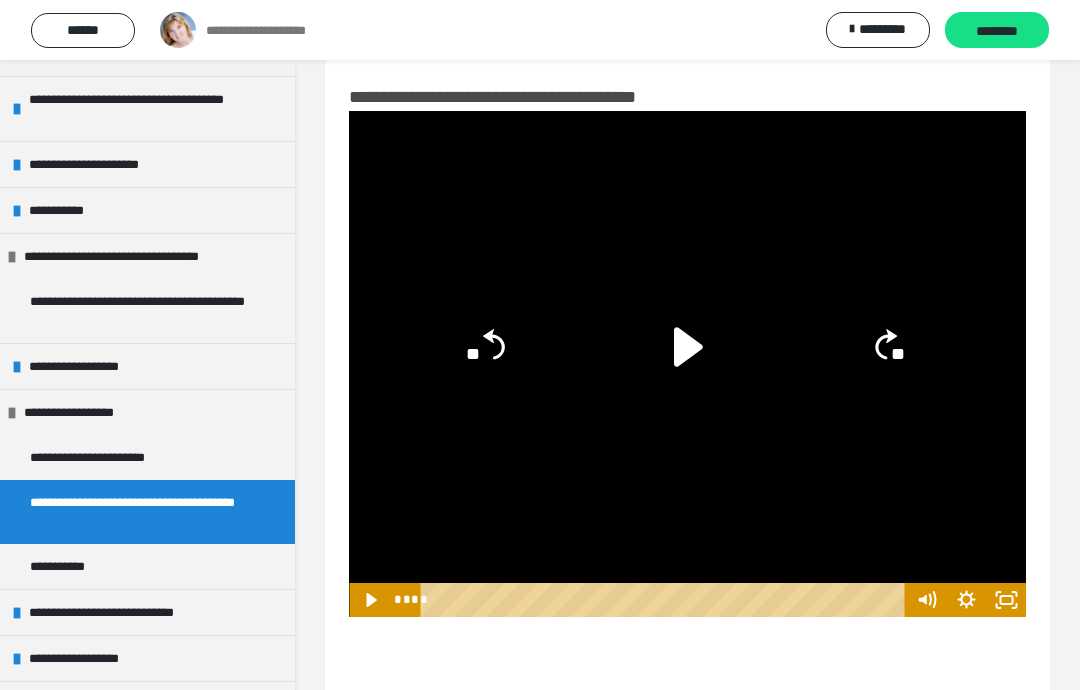 click on "**********" at bounding box center (147, 566) 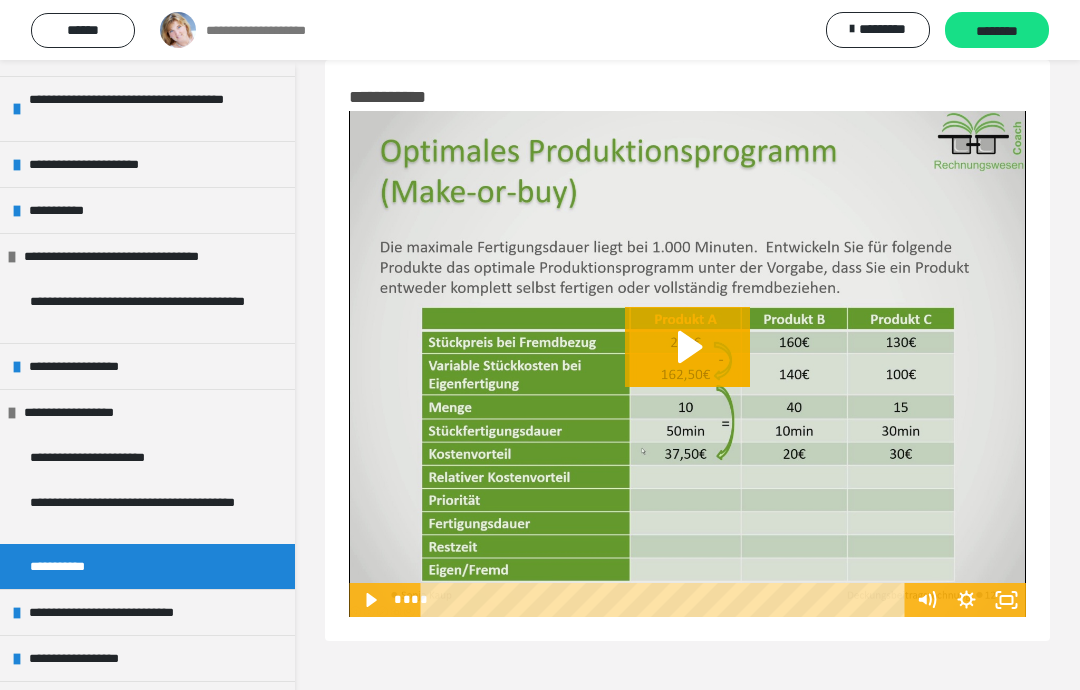 click 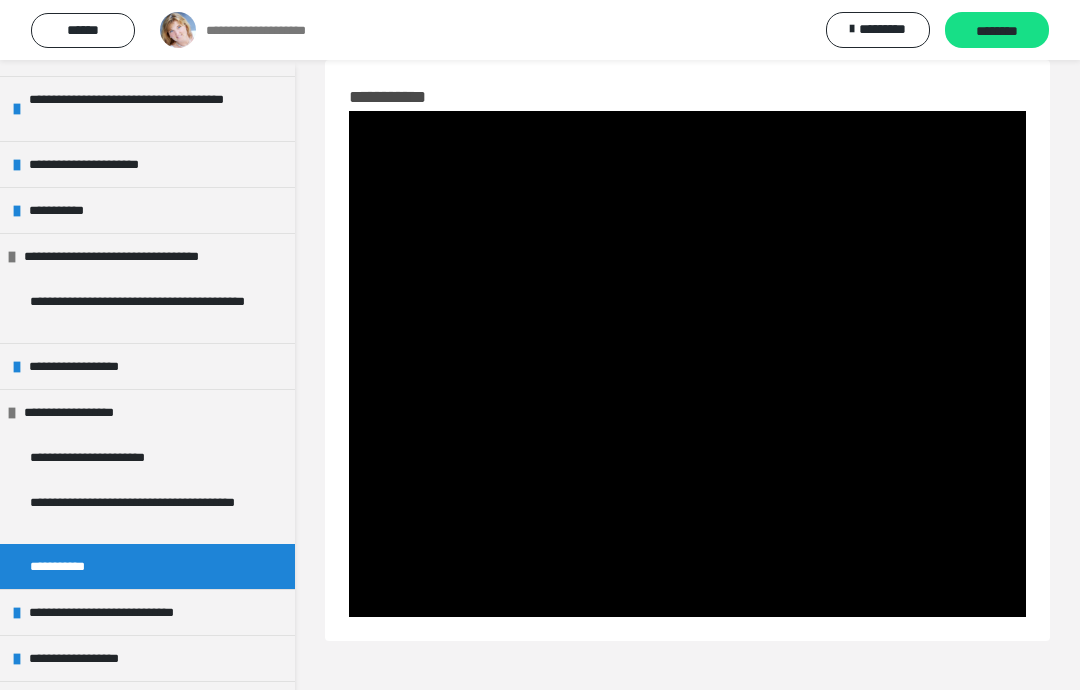 click on "**********" at bounding box center (139, 512) 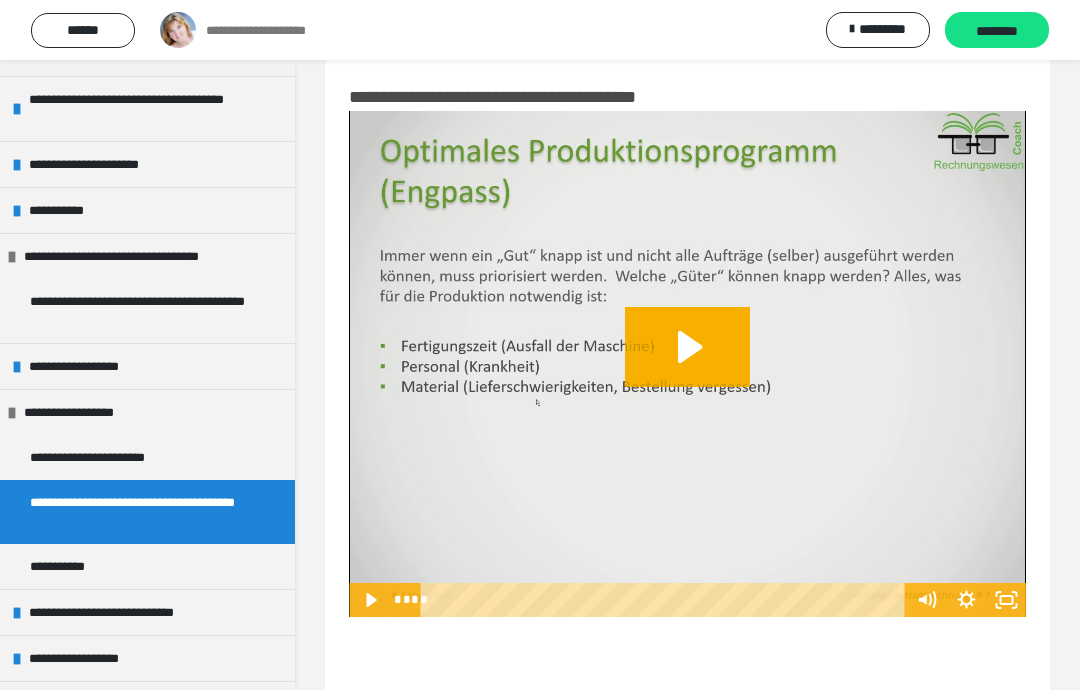 click 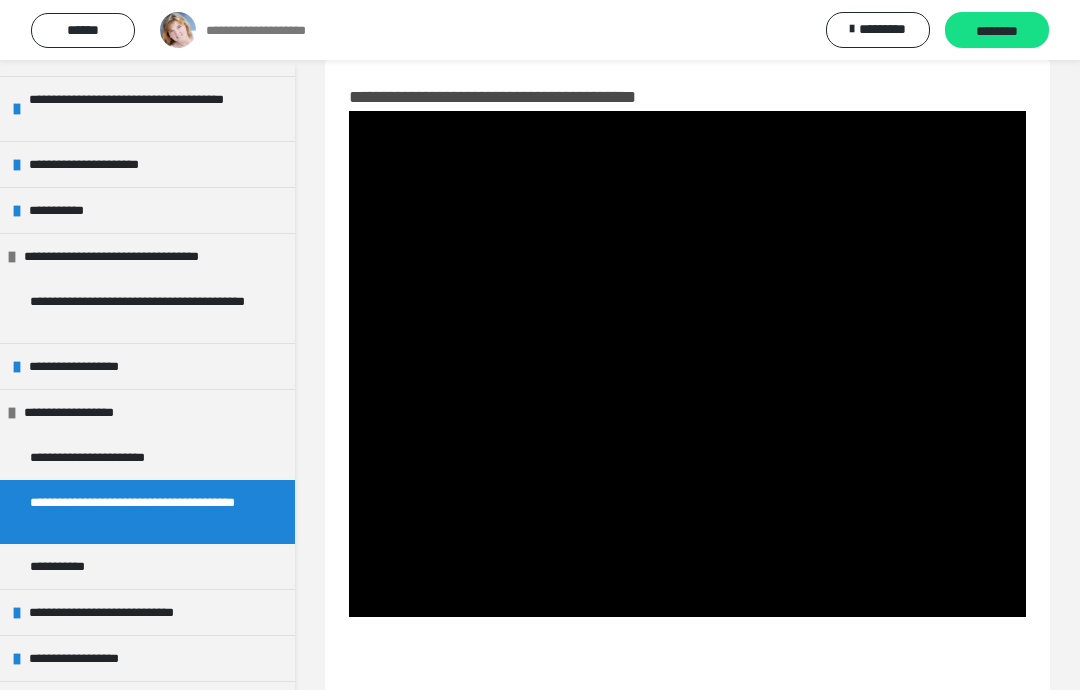 click at bounding box center [687, 364] 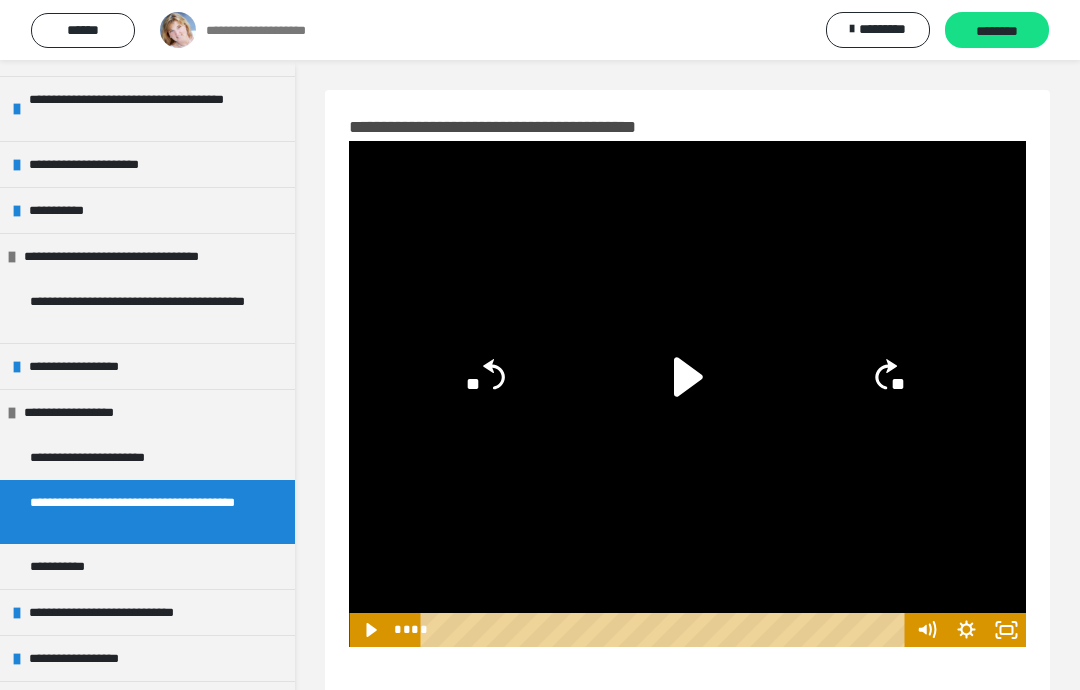 click on "**********" at bounding box center (147, 566) 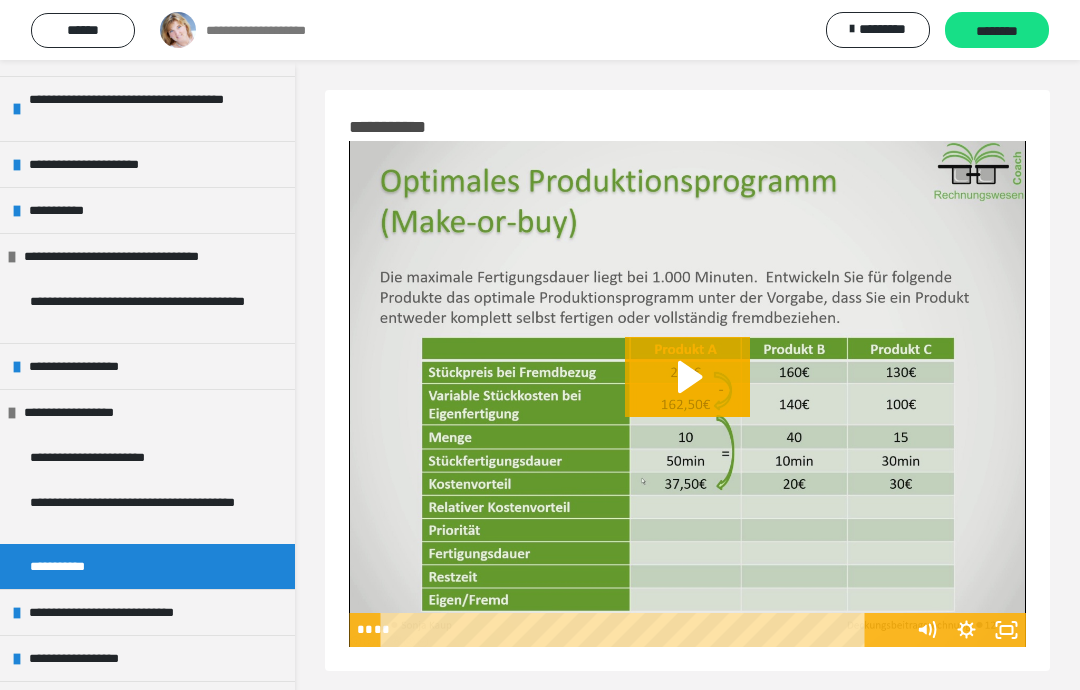 scroll, scrollTop: 80, scrollLeft: 0, axis: vertical 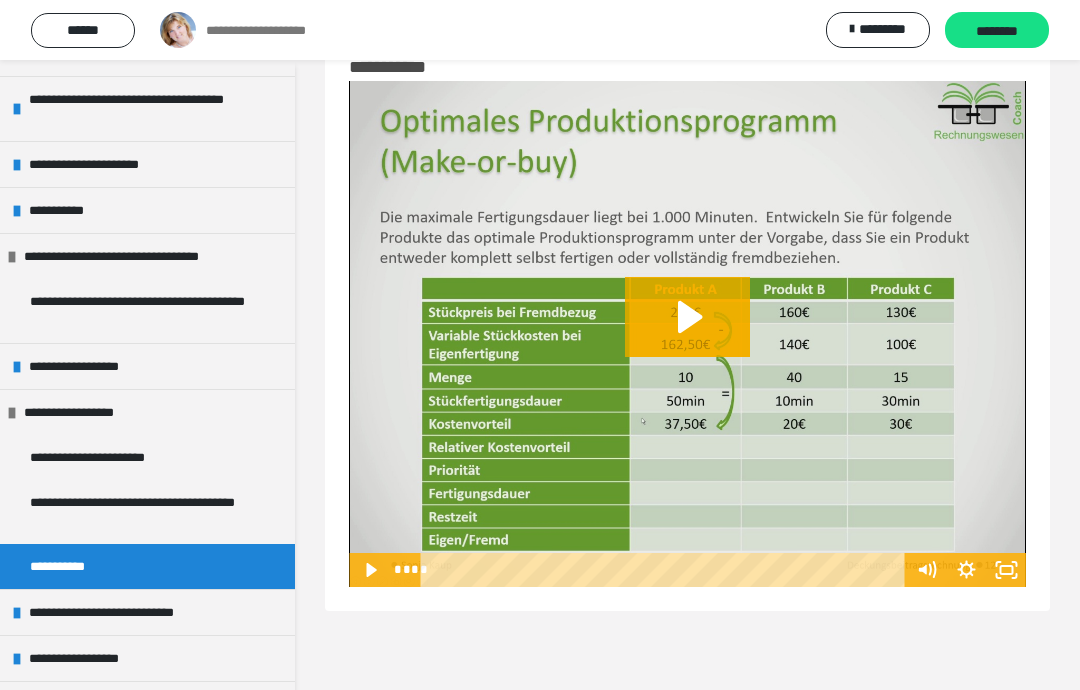 click on "**********" at bounding box center [139, 512] 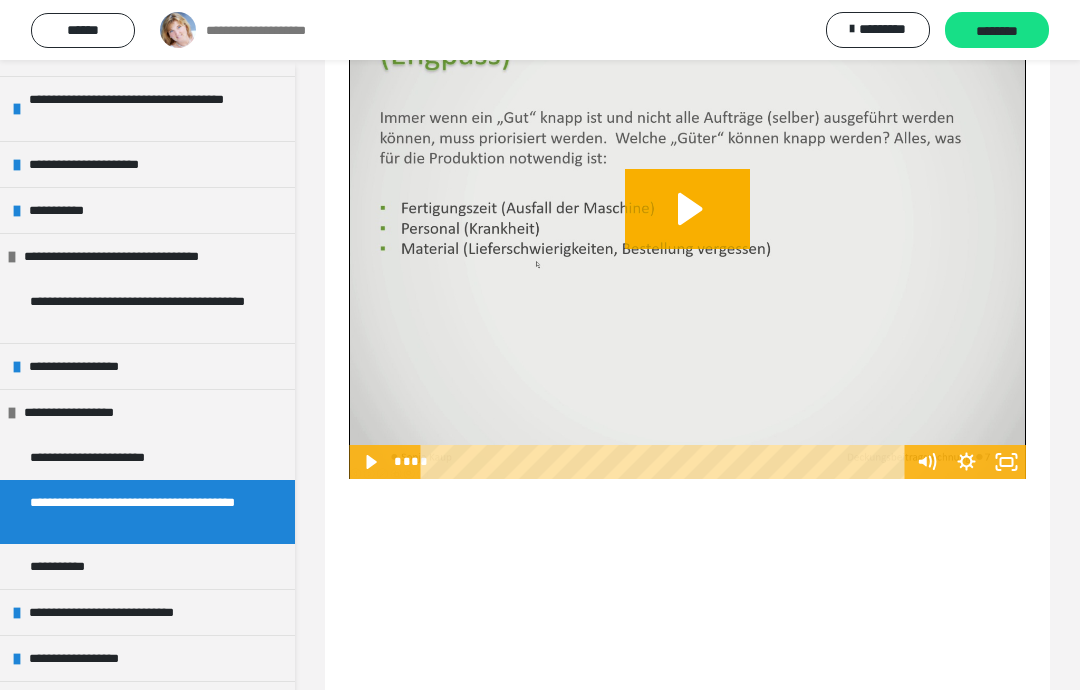 scroll, scrollTop: 77, scrollLeft: 0, axis: vertical 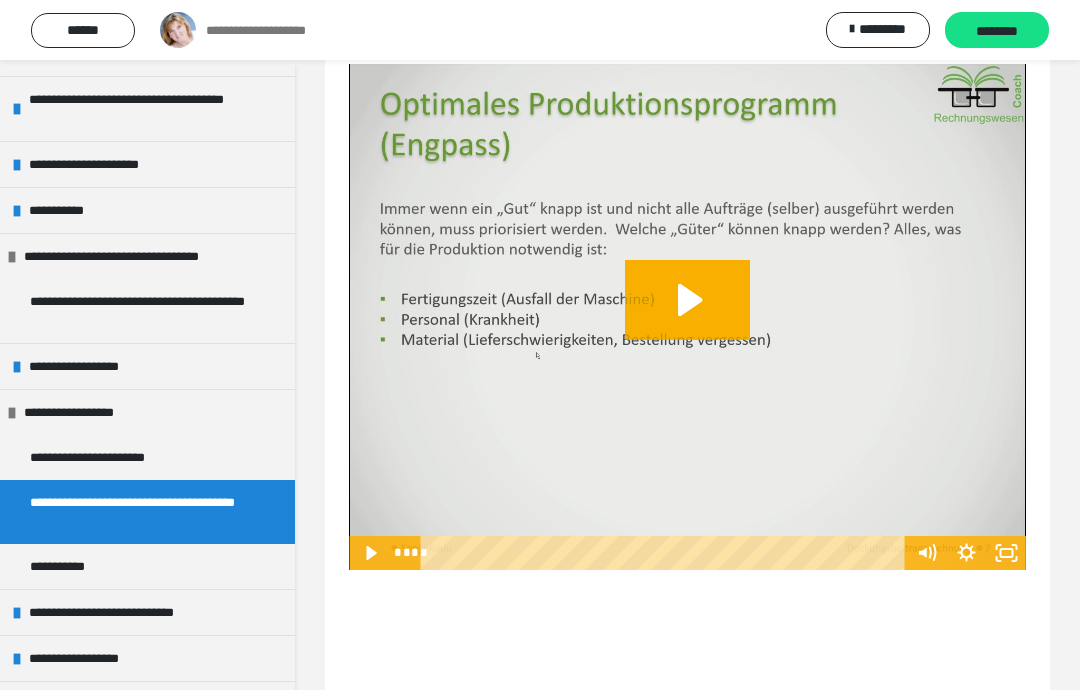click on "**********" at bounding box center [147, 566] 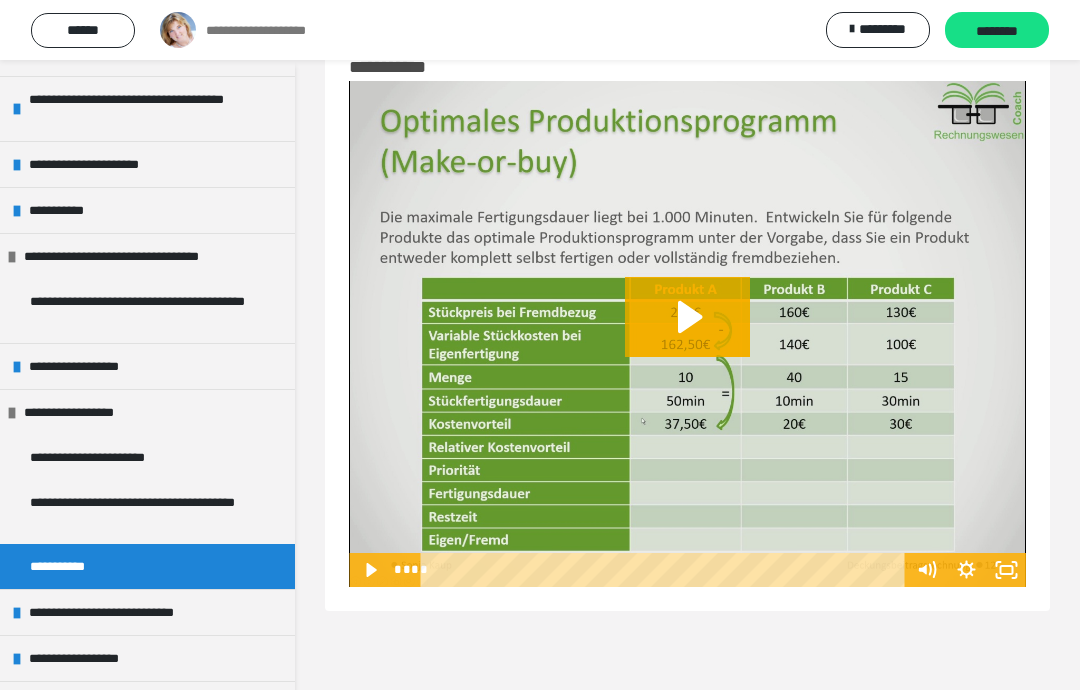 click at bounding box center (687, 334) 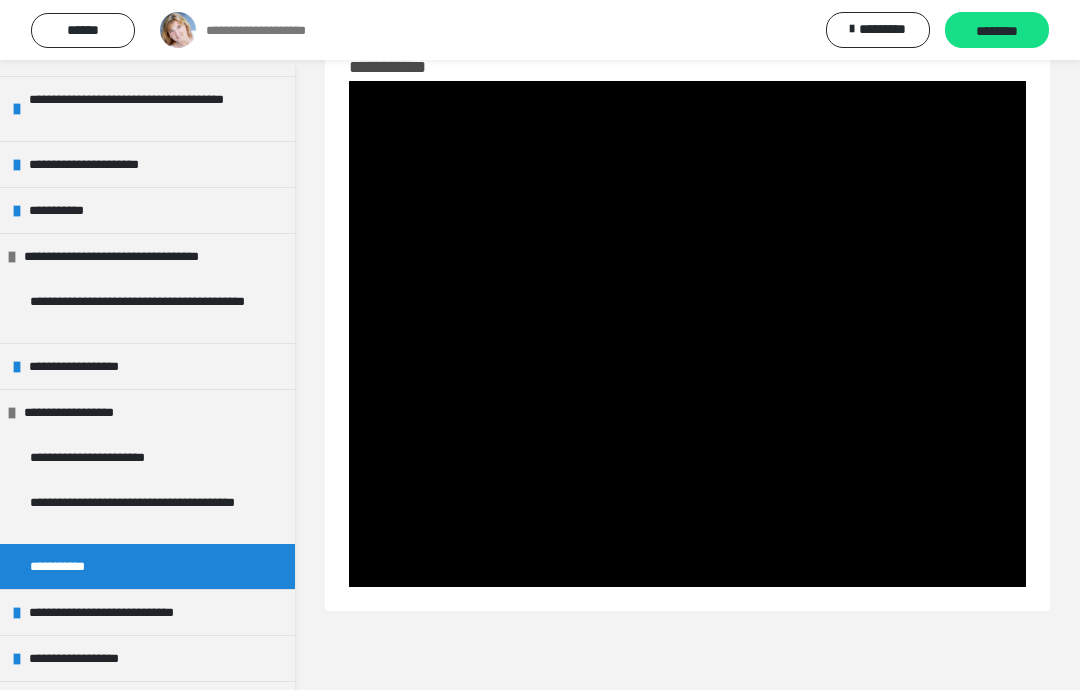 click at bounding box center [687, 334] 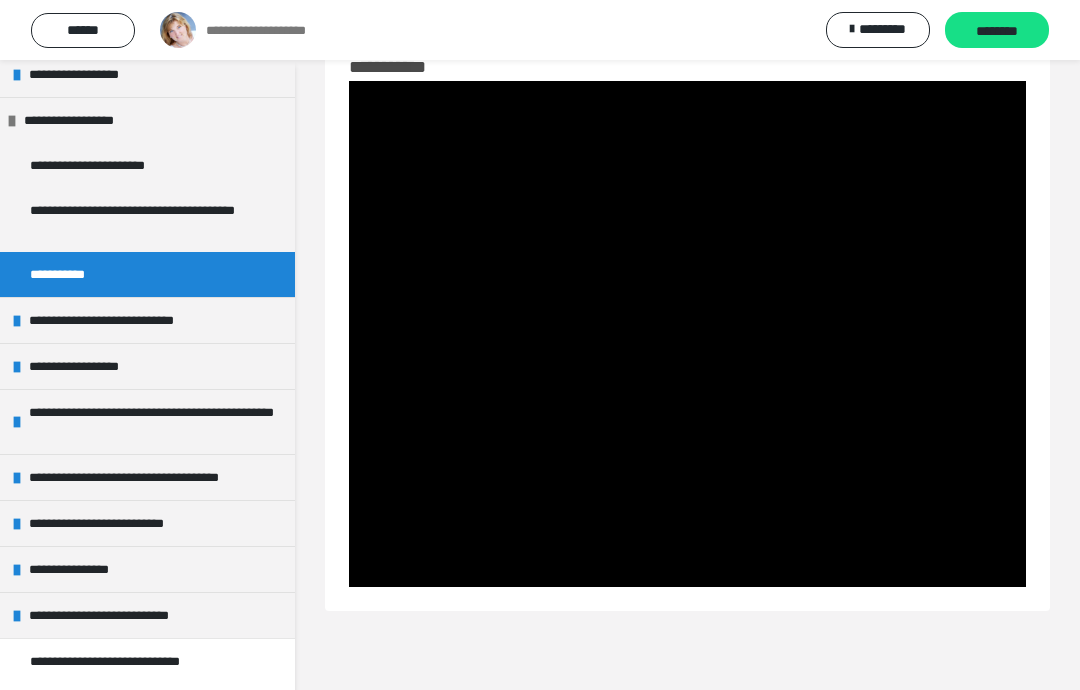 scroll, scrollTop: 650, scrollLeft: 0, axis: vertical 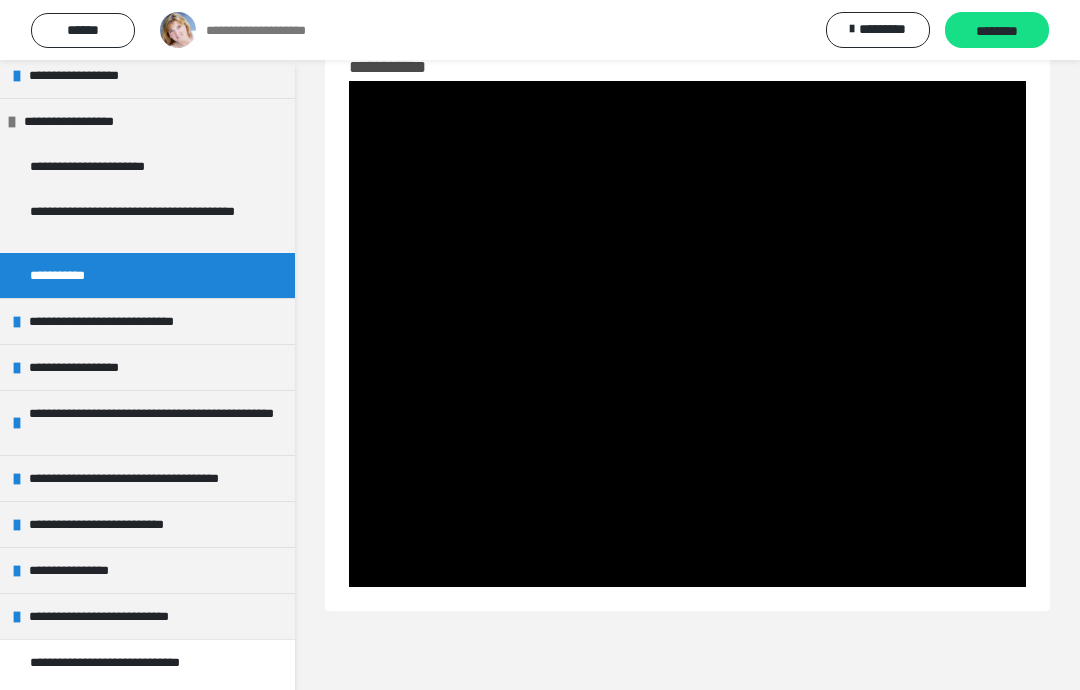 click at bounding box center (687, 334) 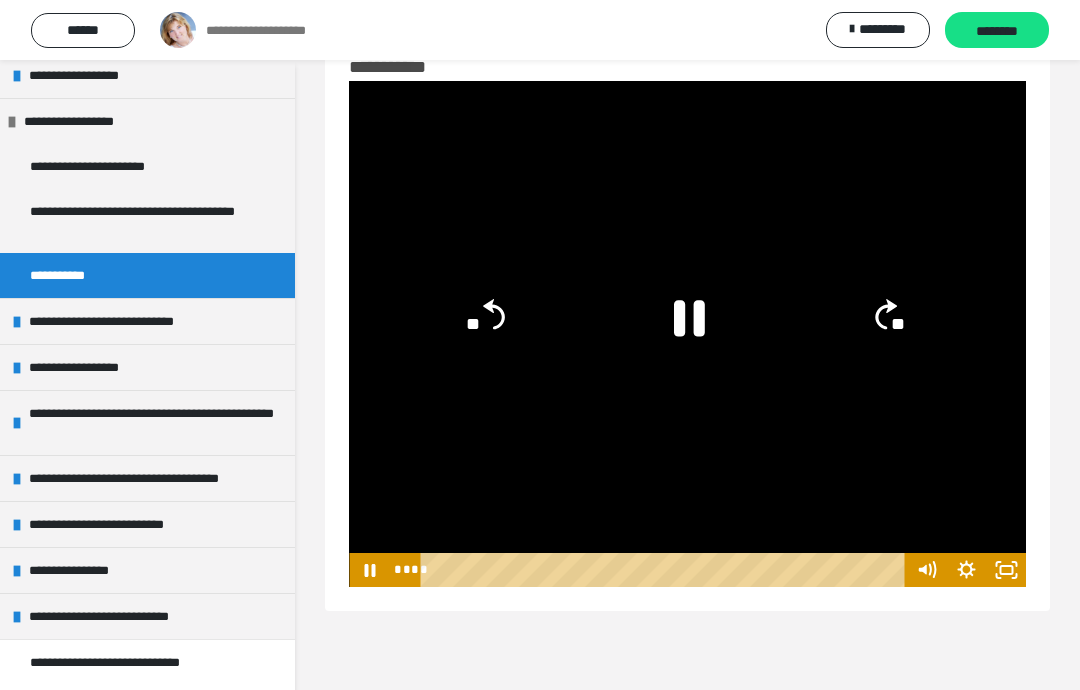 click 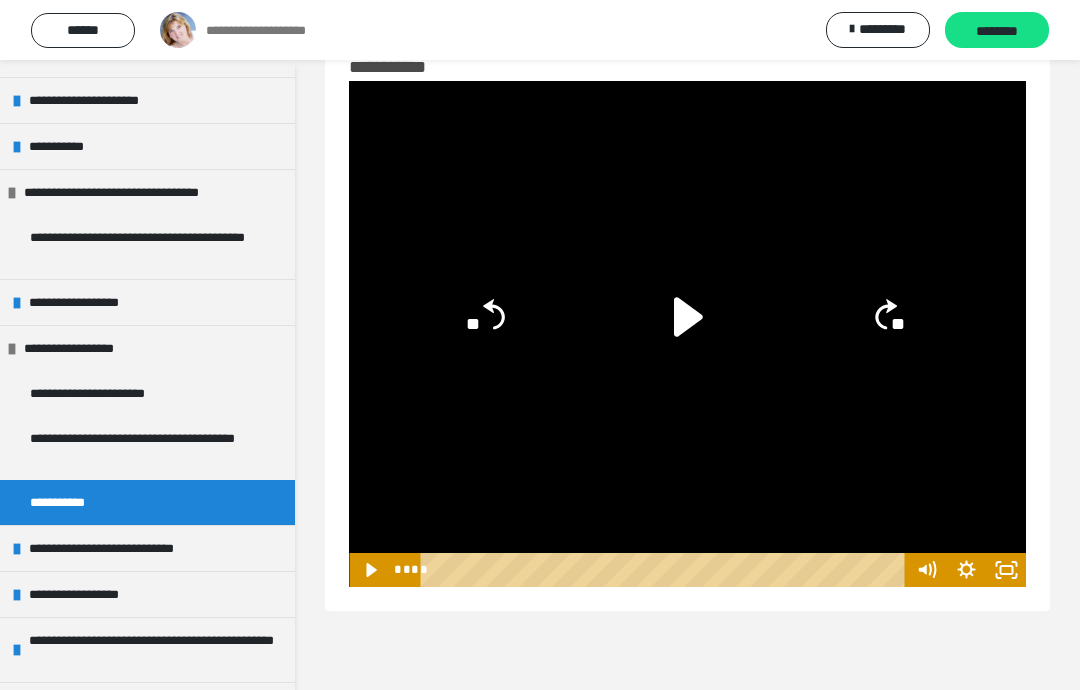 scroll, scrollTop: 413, scrollLeft: 0, axis: vertical 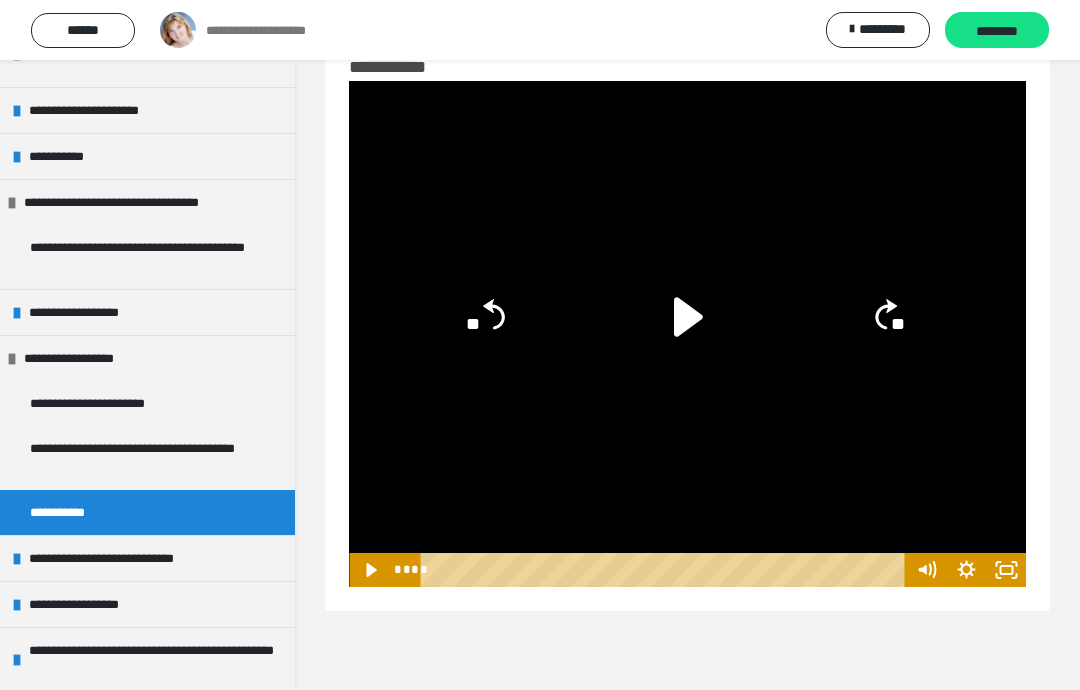 click on "**********" at bounding box center (139, 257) 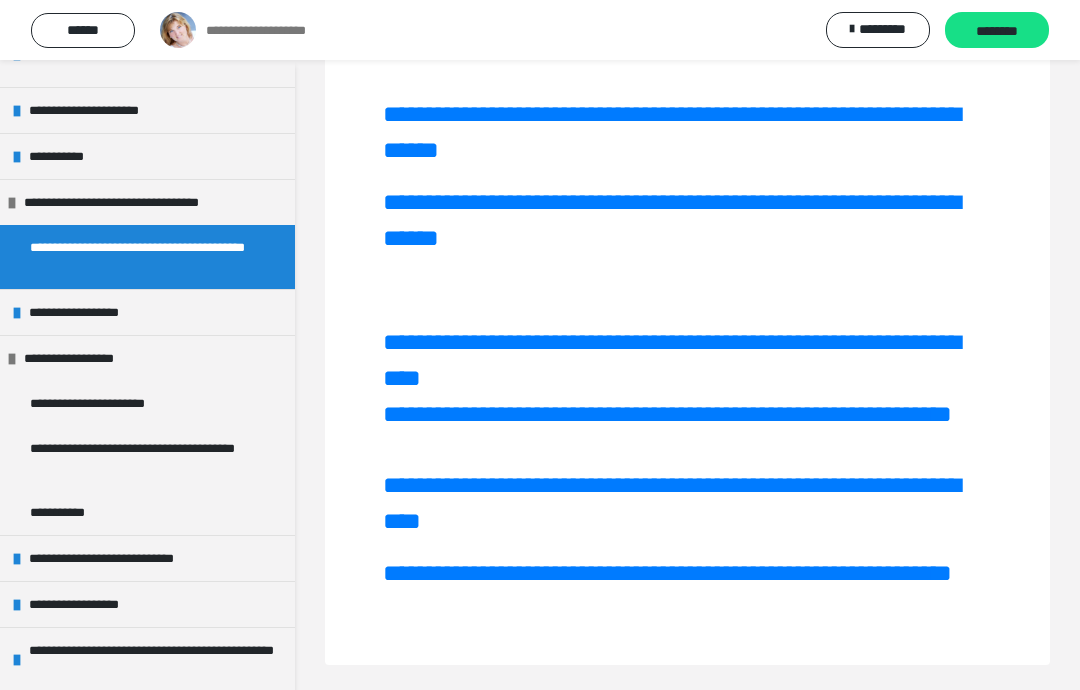 scroll, scrollTop: 76, scrollLeft: 0, axis: vertical 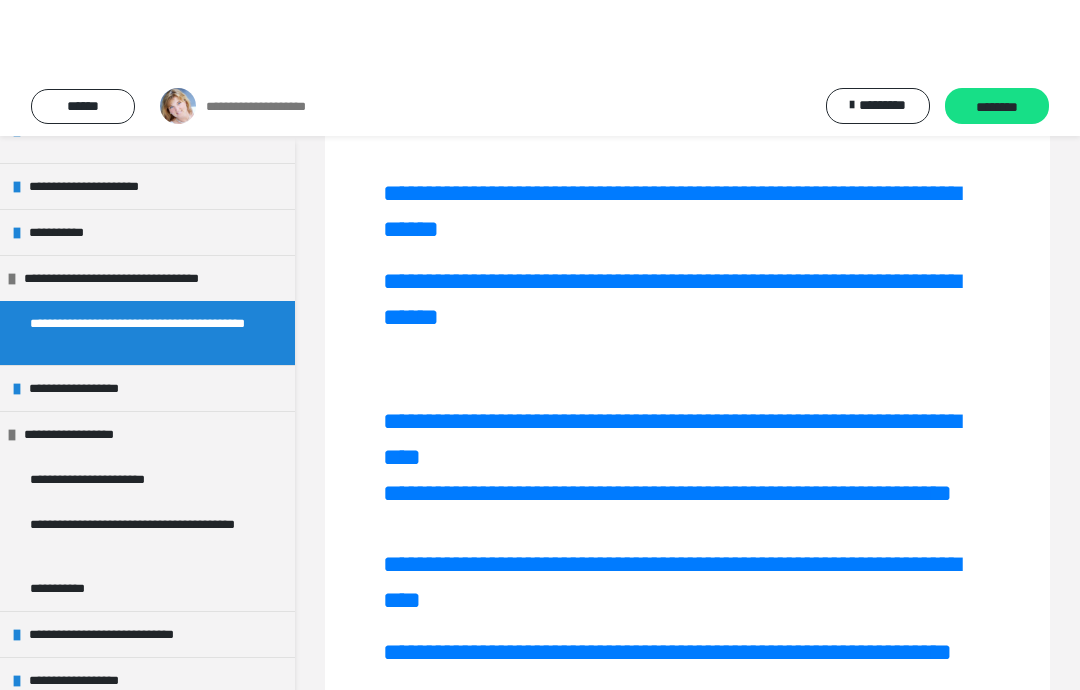 click on "**********" at bounding box center (671, 223) 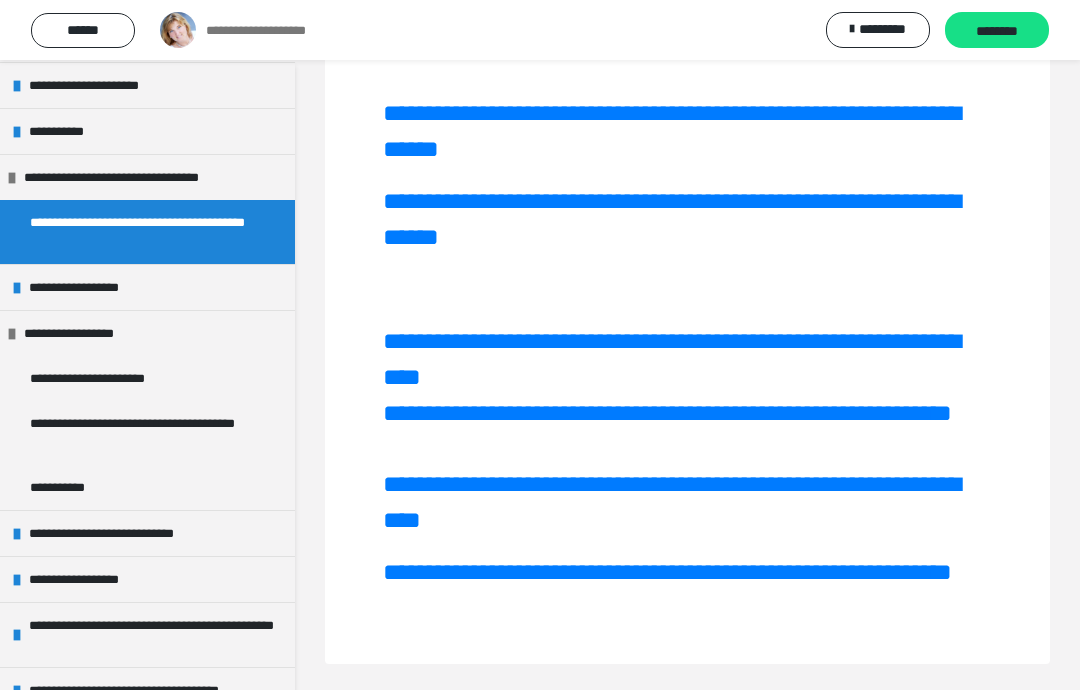 scroll, scrollTop: 434, scrollLeft: 0, axis: vertical 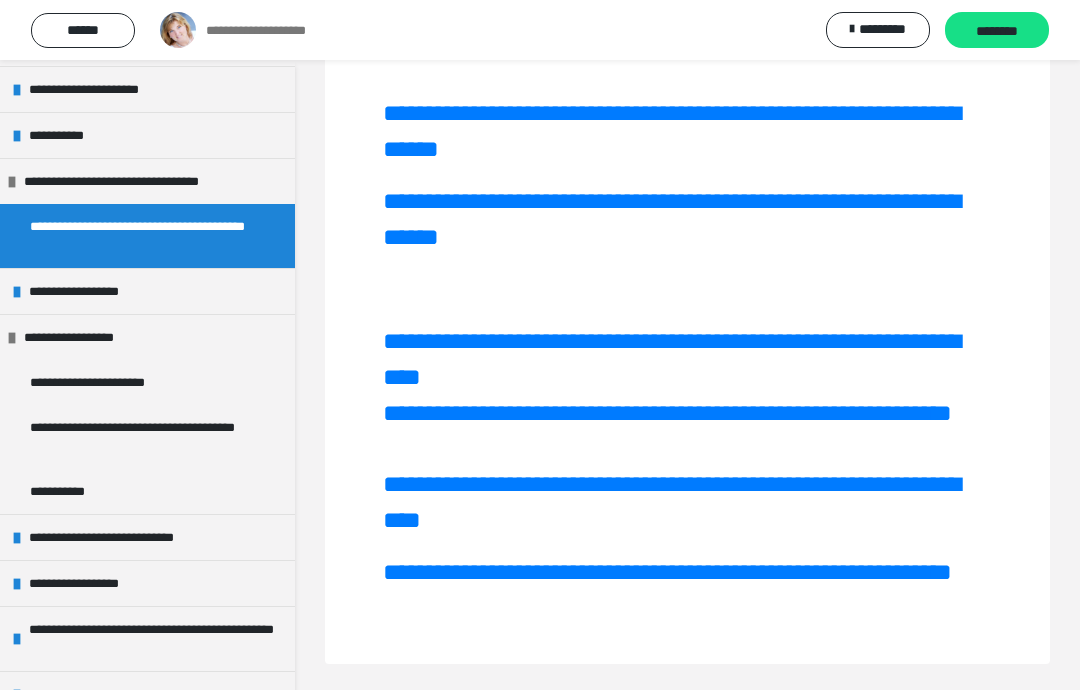 click on "**********" at bounding box center (139, 437) 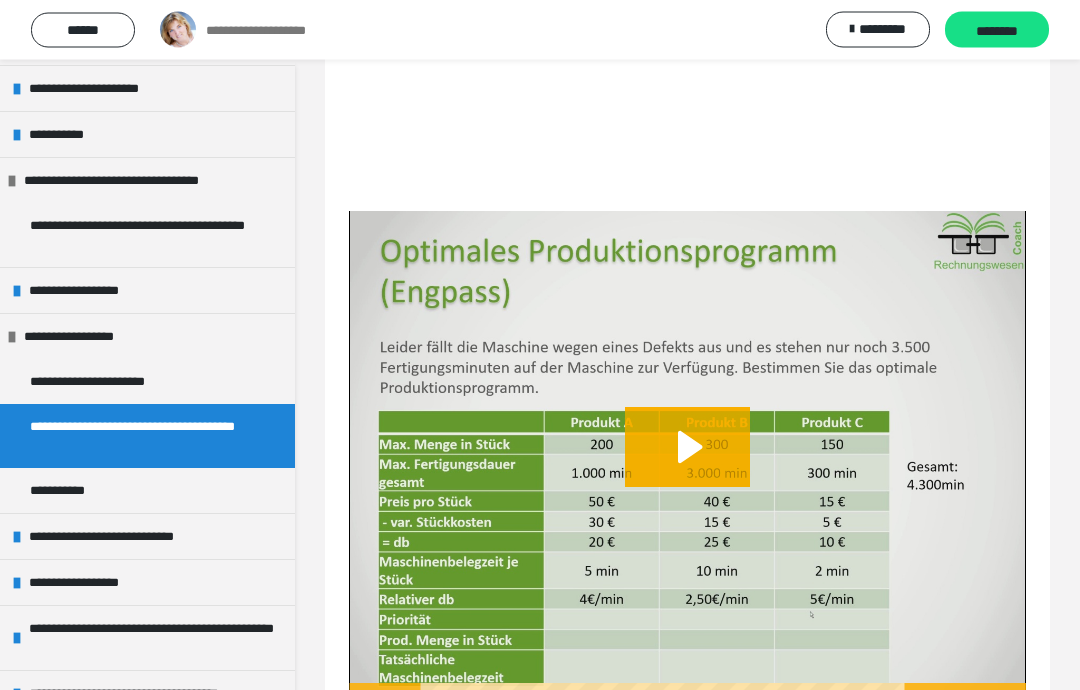 scroll, scrollTop: 738, scrollLeft: 0, axis: vertical 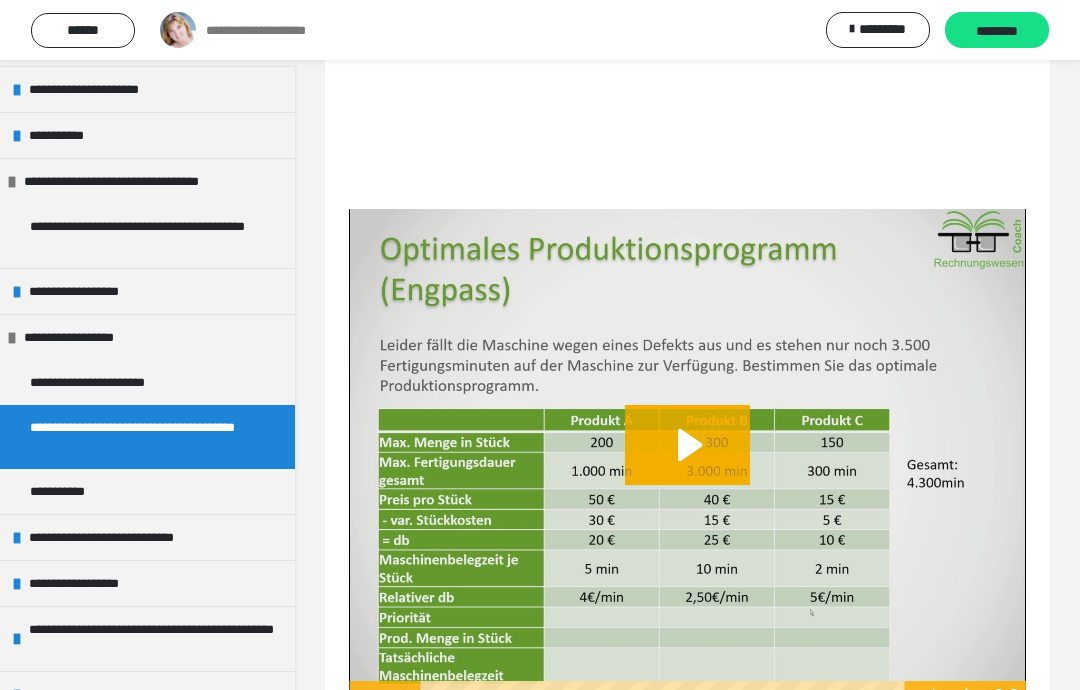 click 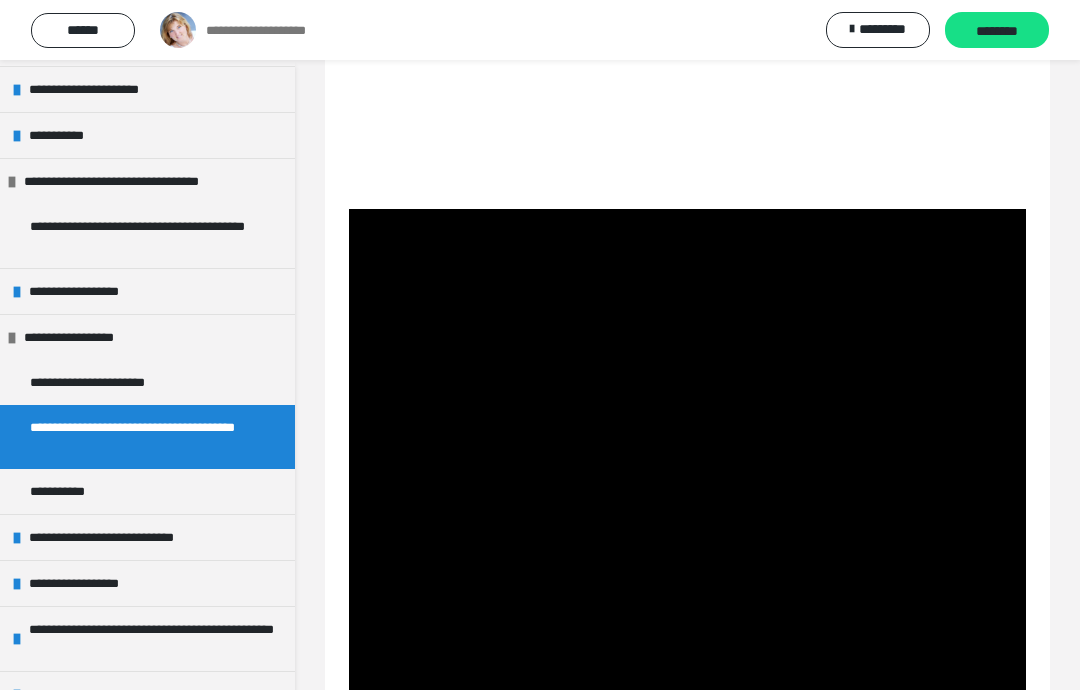 click at bounding box center (687, 462) 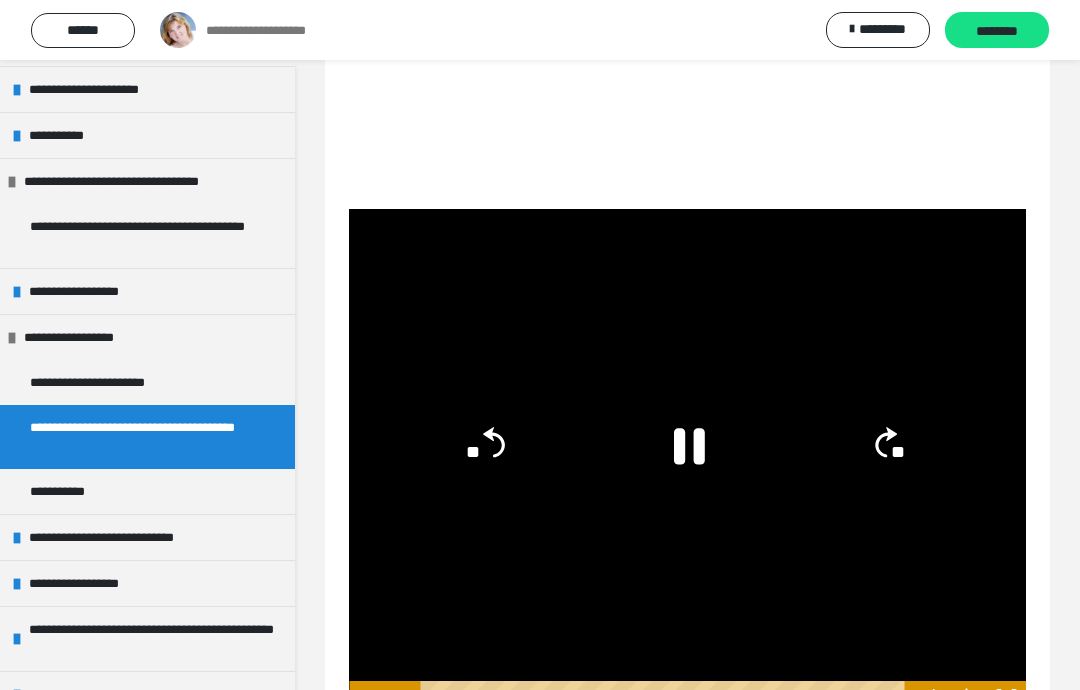 click 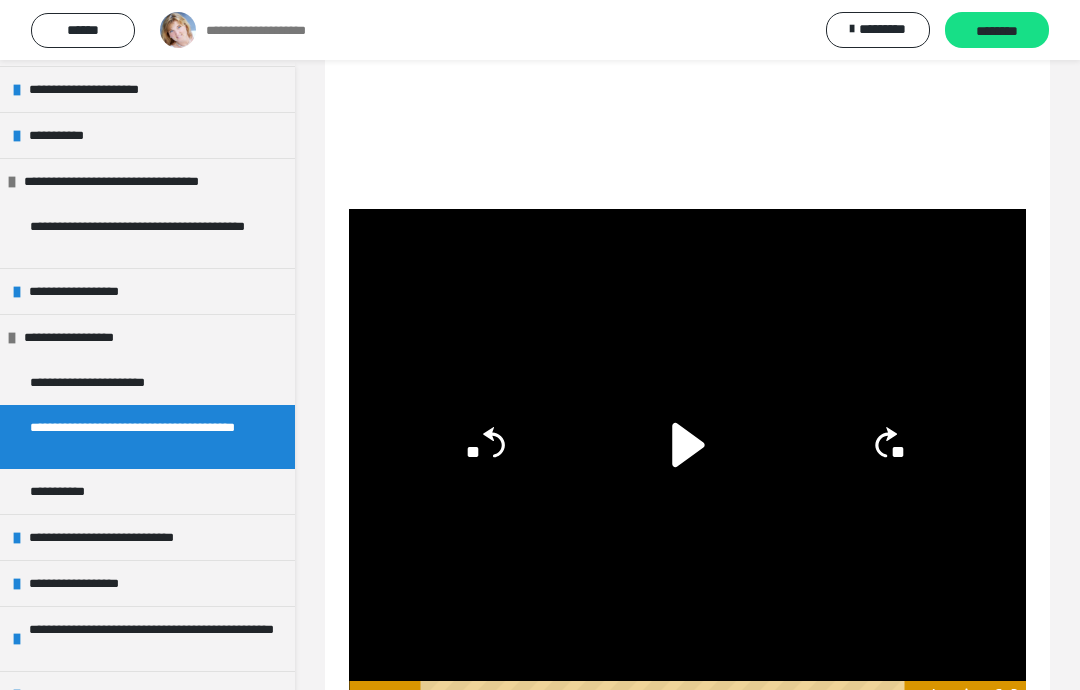 click 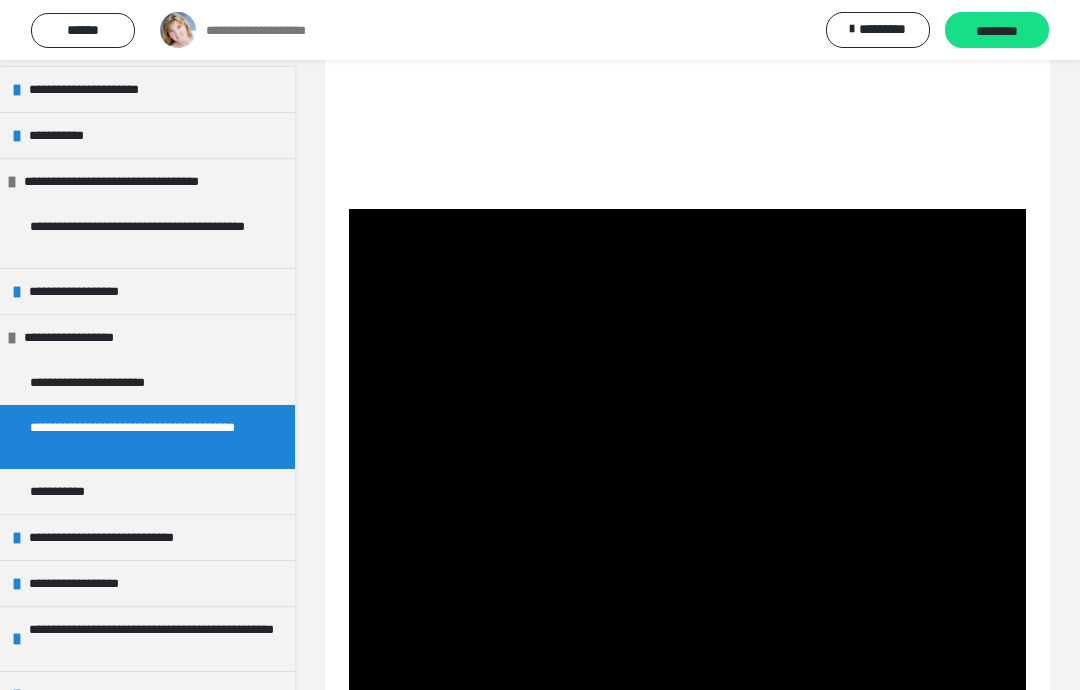 click at bounding box center (687, 462) 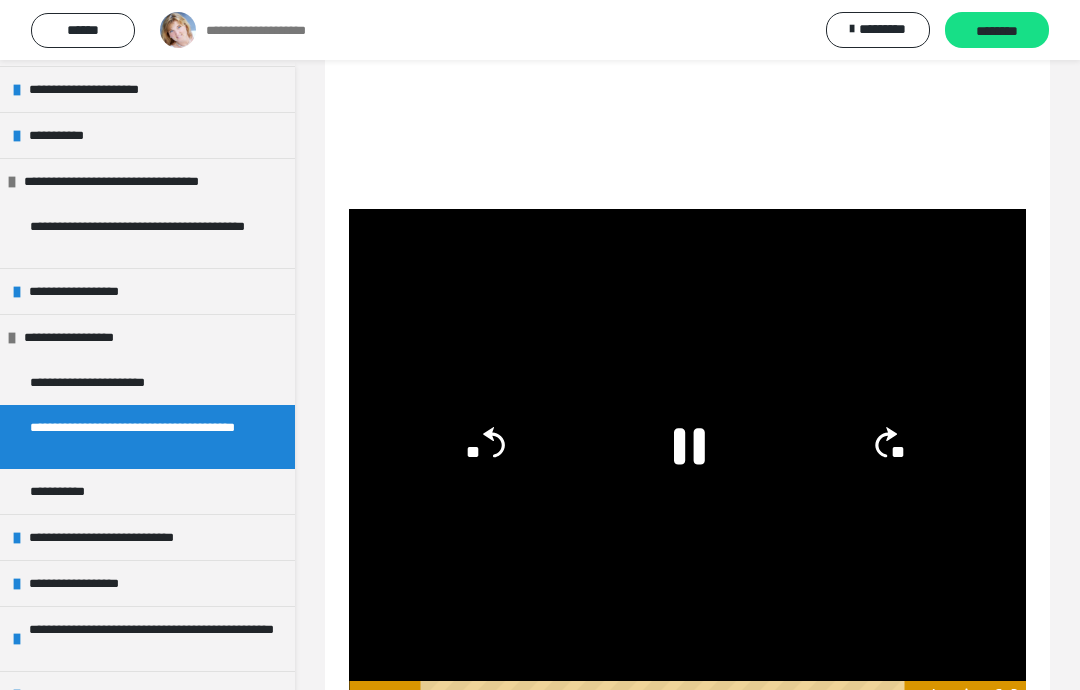 click at bounding box center [687, 462] 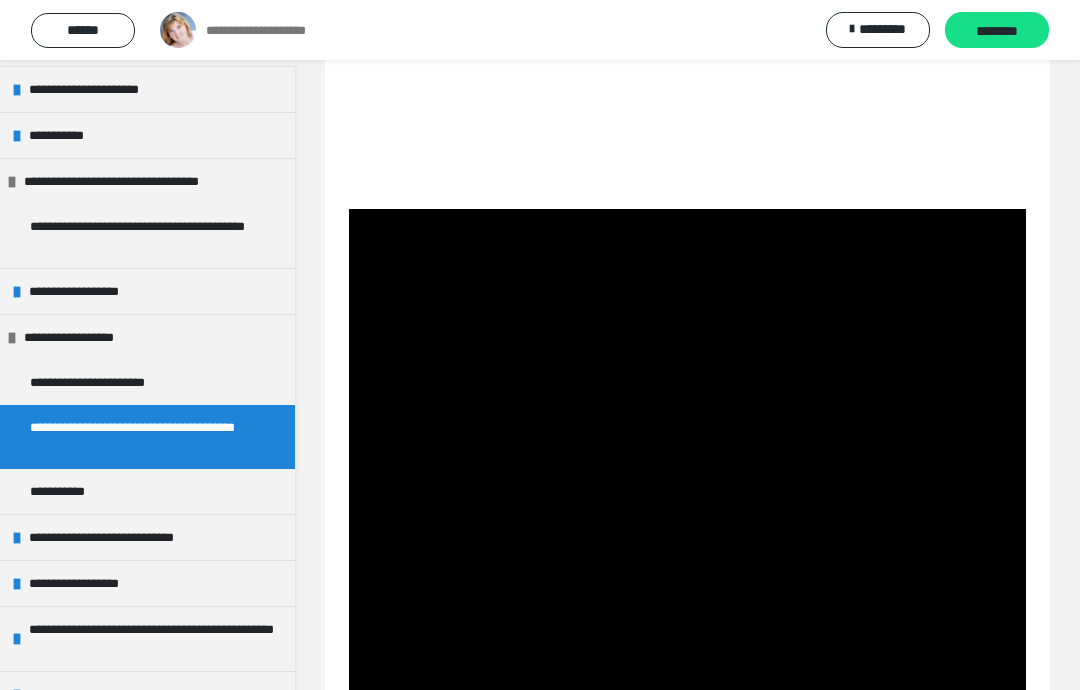 click at bounding box center (687, 462) 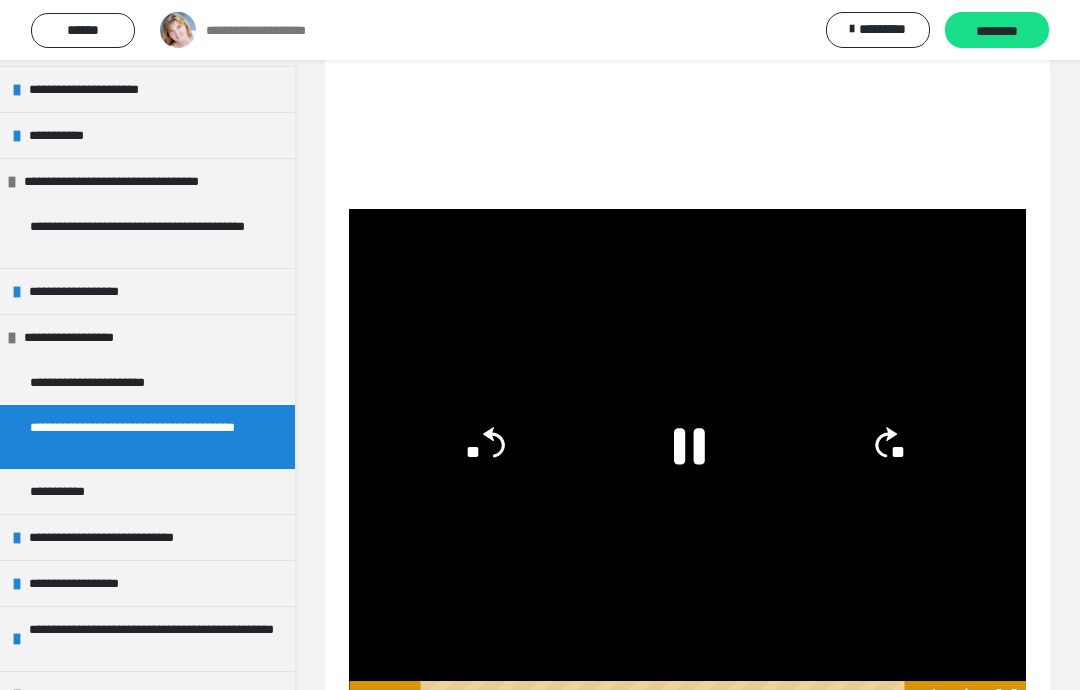 click 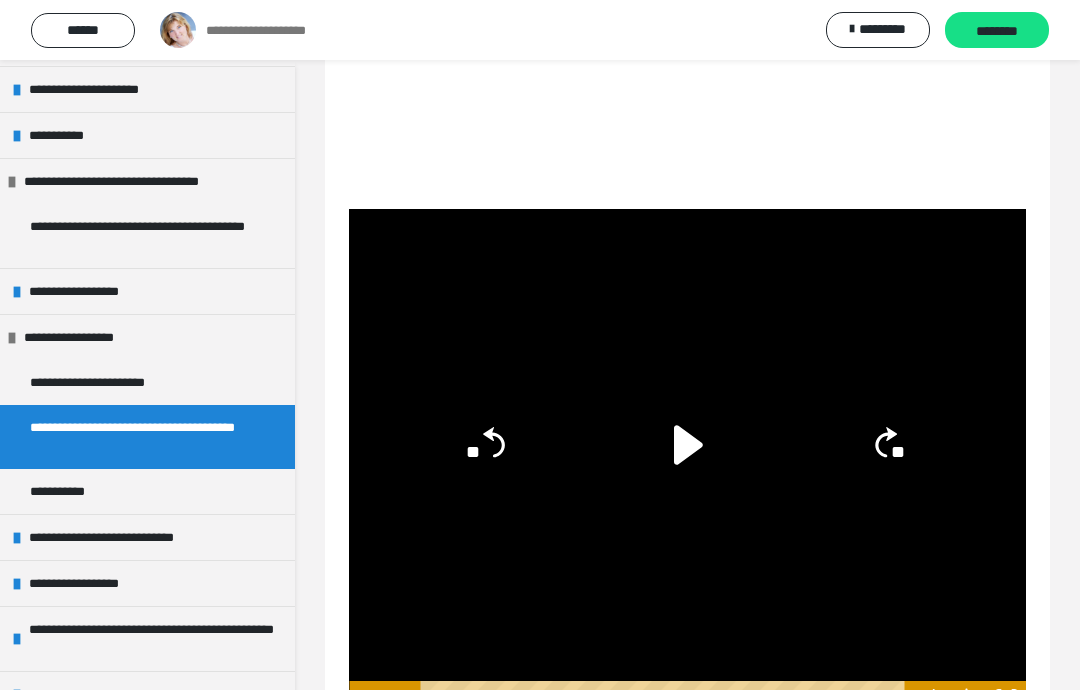 click 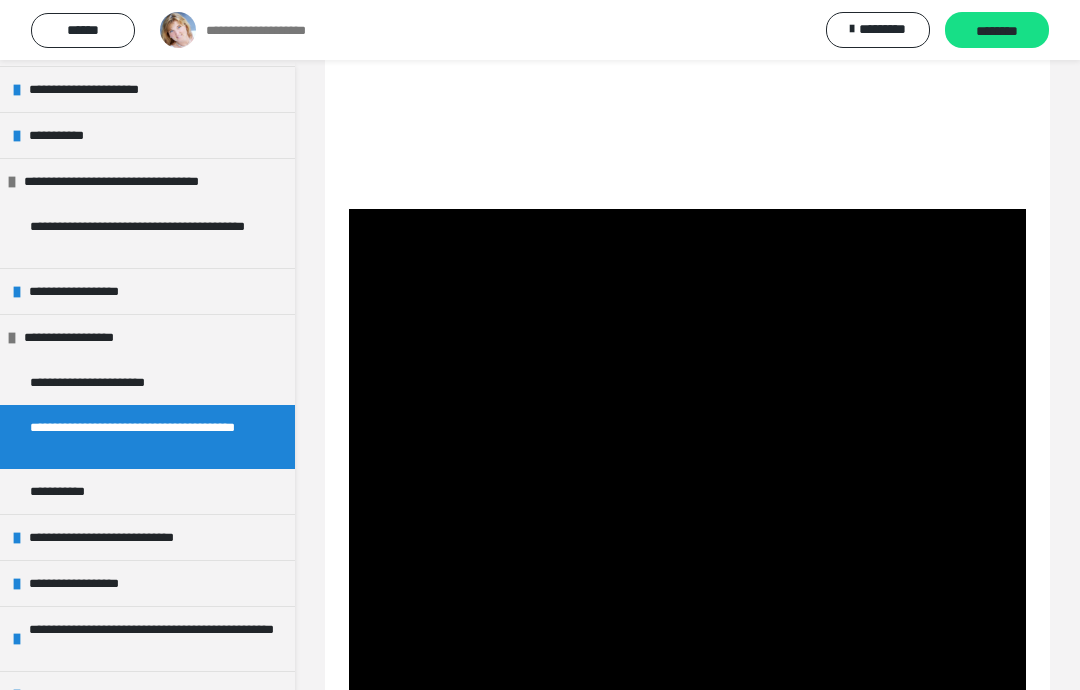 click at bounding box center (687, 462) 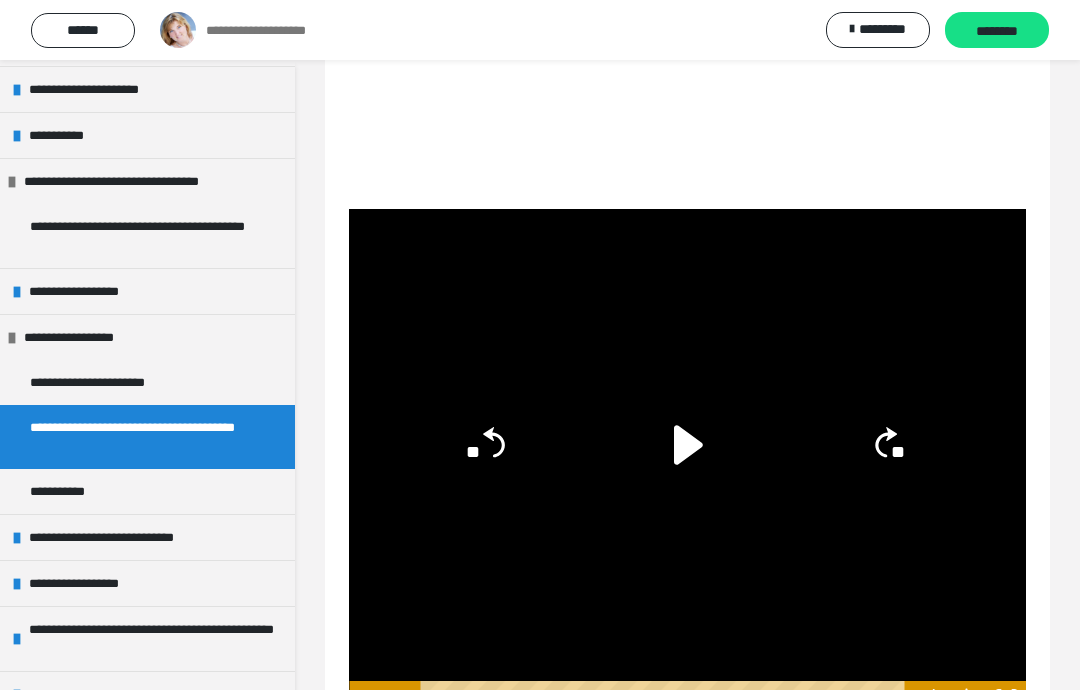 click at bounding box center [687, 462] 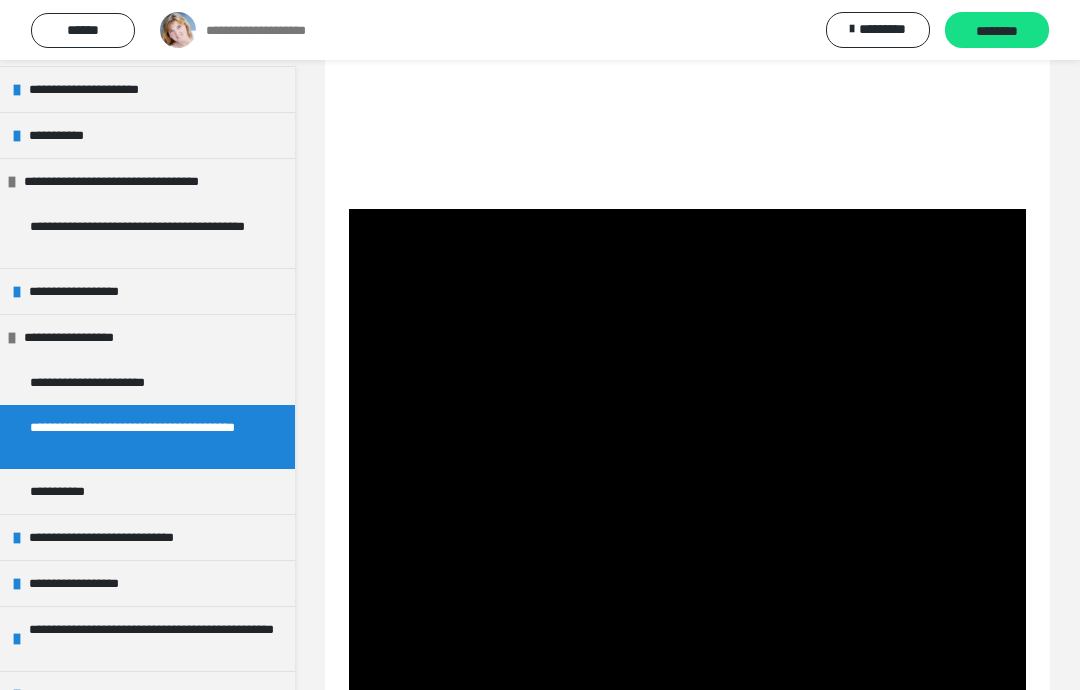 click on "******" at bounding box center (83, 30) 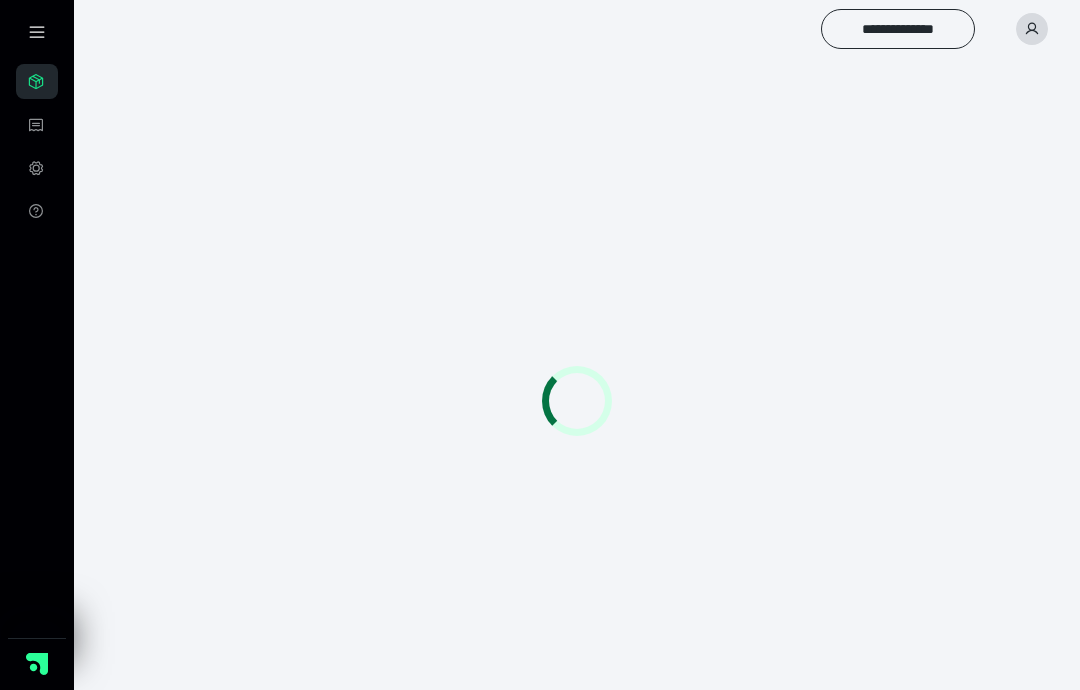 scroll, scrollTop: 0, scrollLeft: 0, axis: both 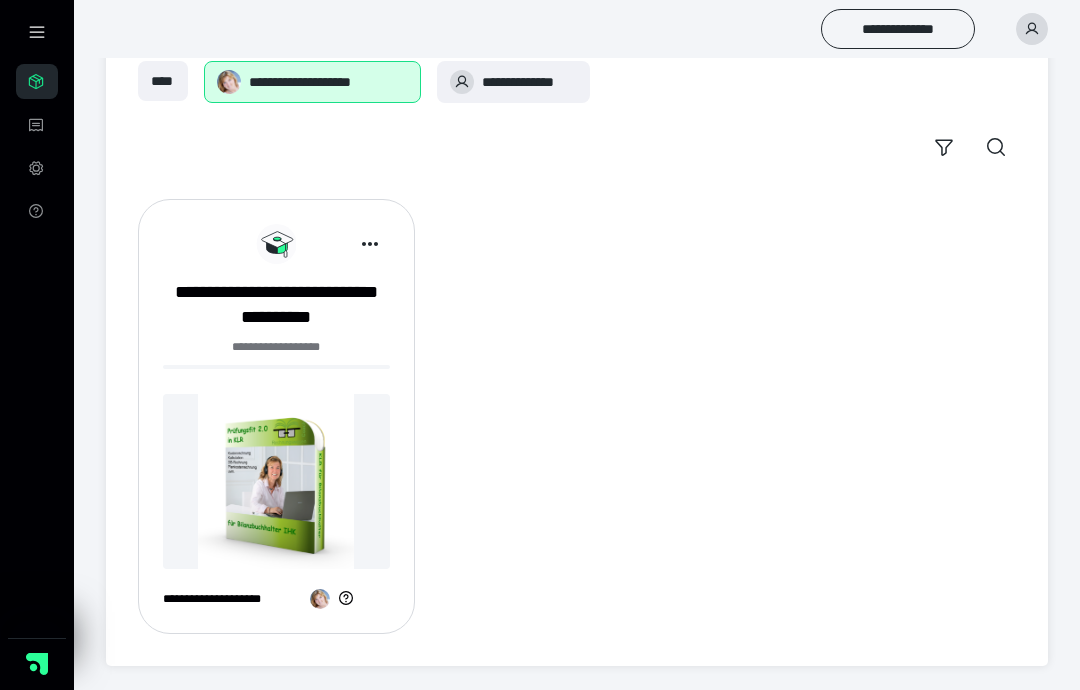 click at bounding box center (276, 481) 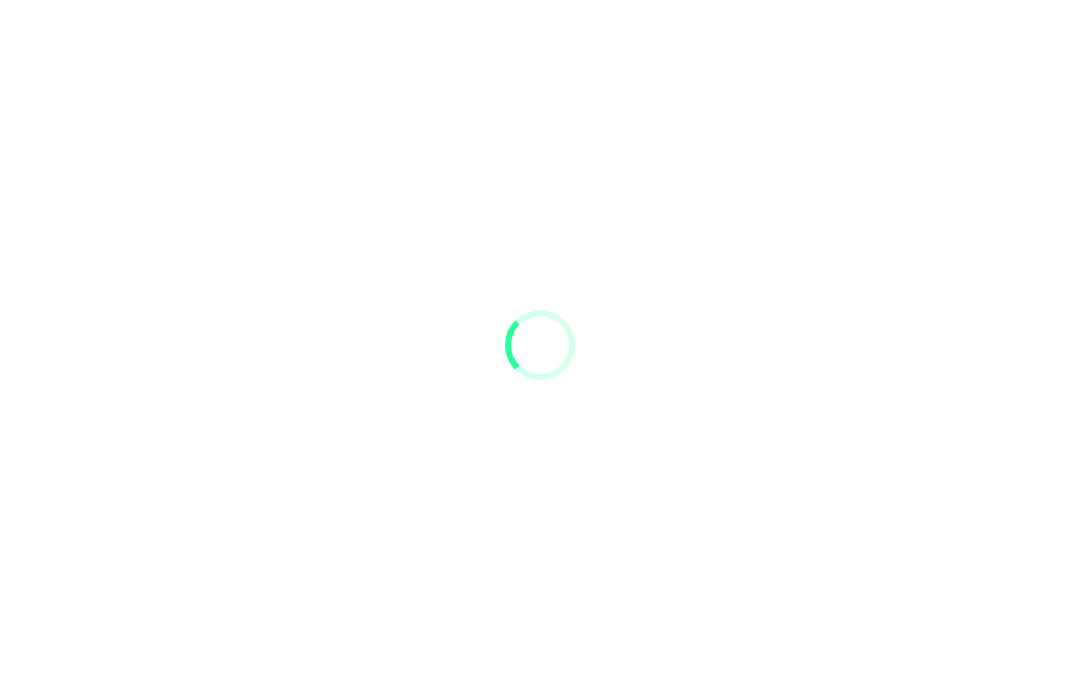scroll, scrollTop: 0, scrollLeft: 0, axis: both 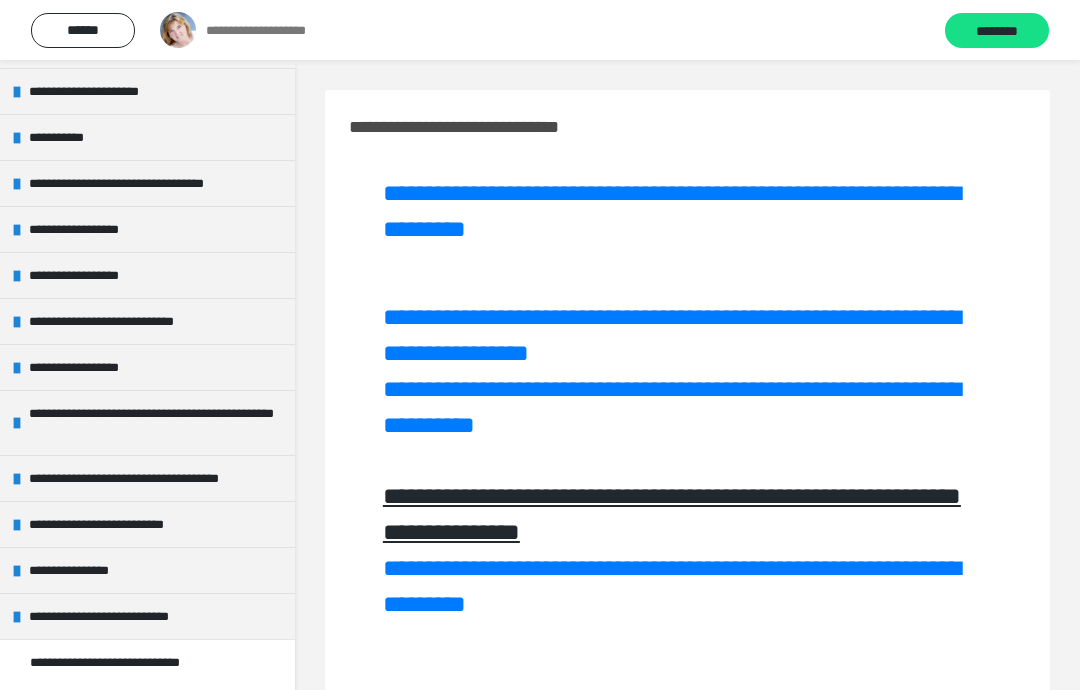 click on "**********" at bounding box center [92, 367] 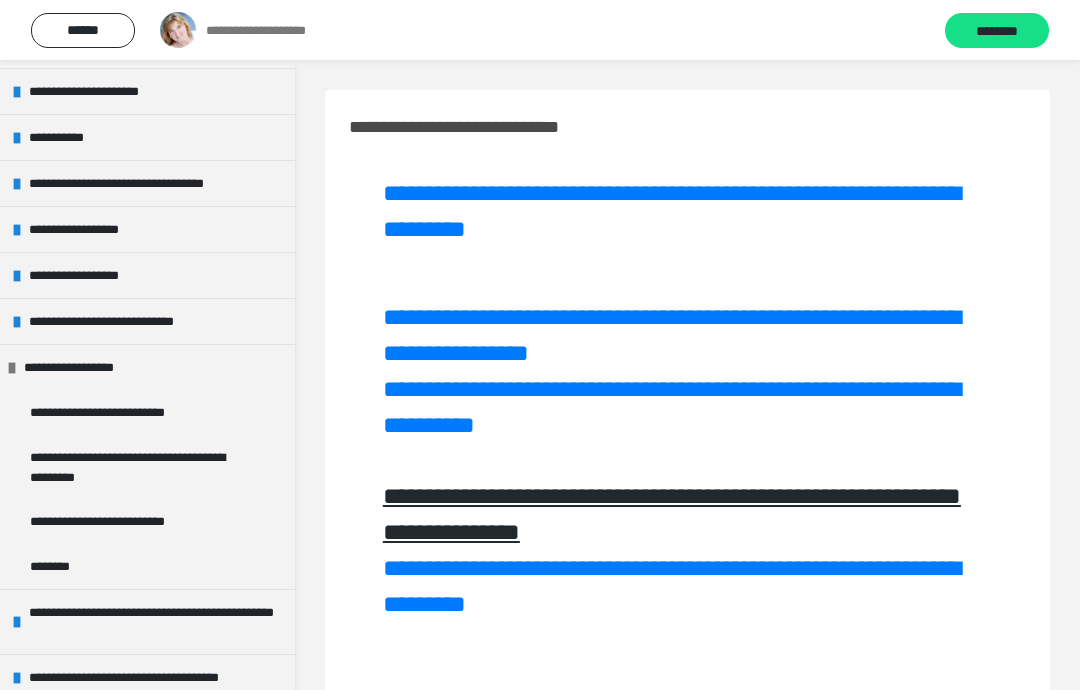 click on "**********" at bounding box center (126, 412) 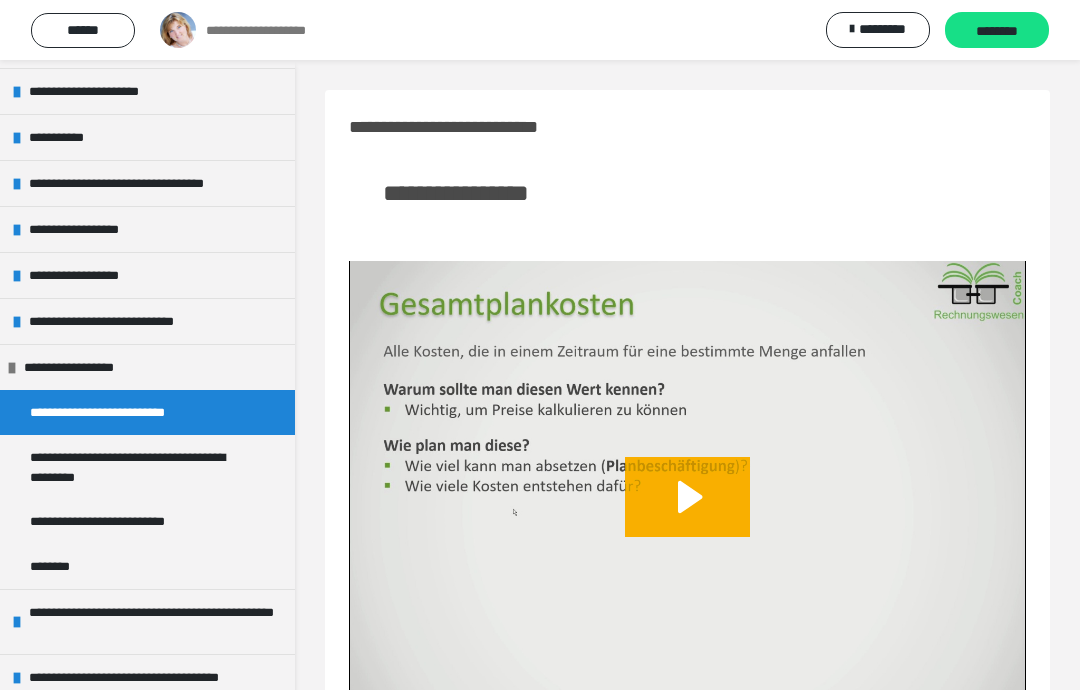 click at bounding box center [12, 368] 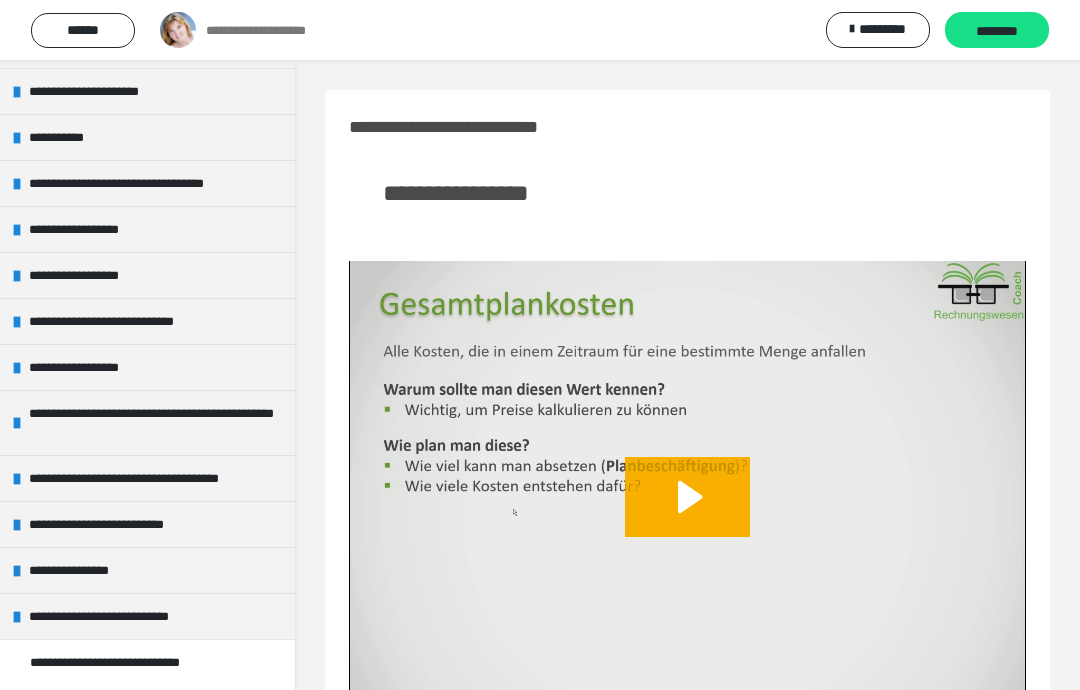 click on "**********" at bounding box center [129, 321] 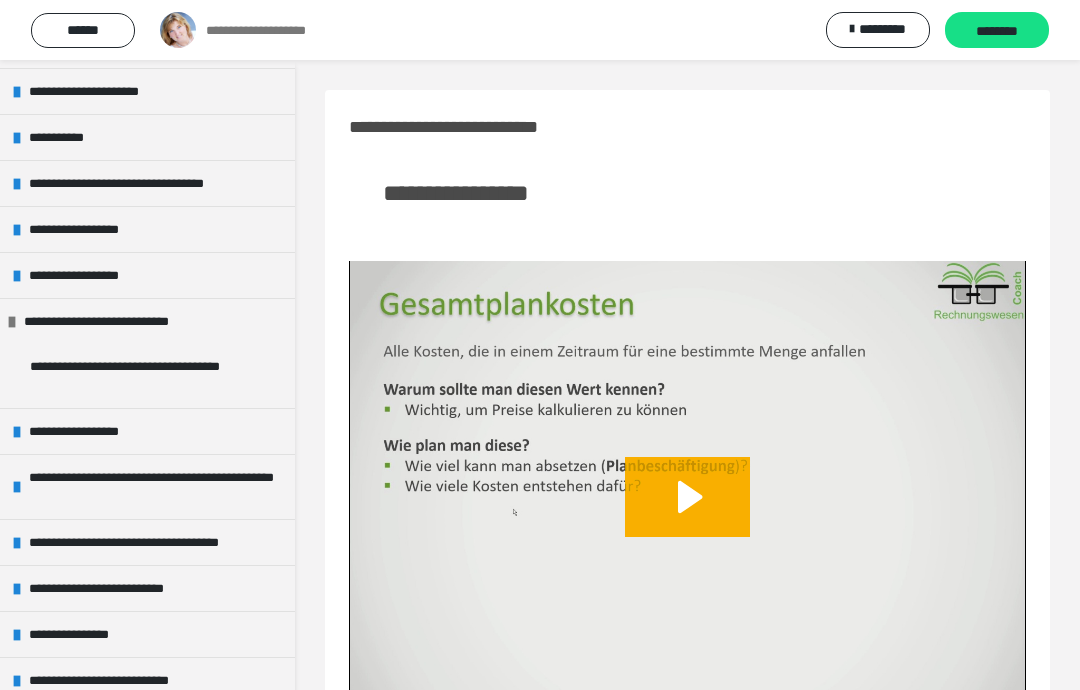 click on "**********" at bounding box center [139, 376] 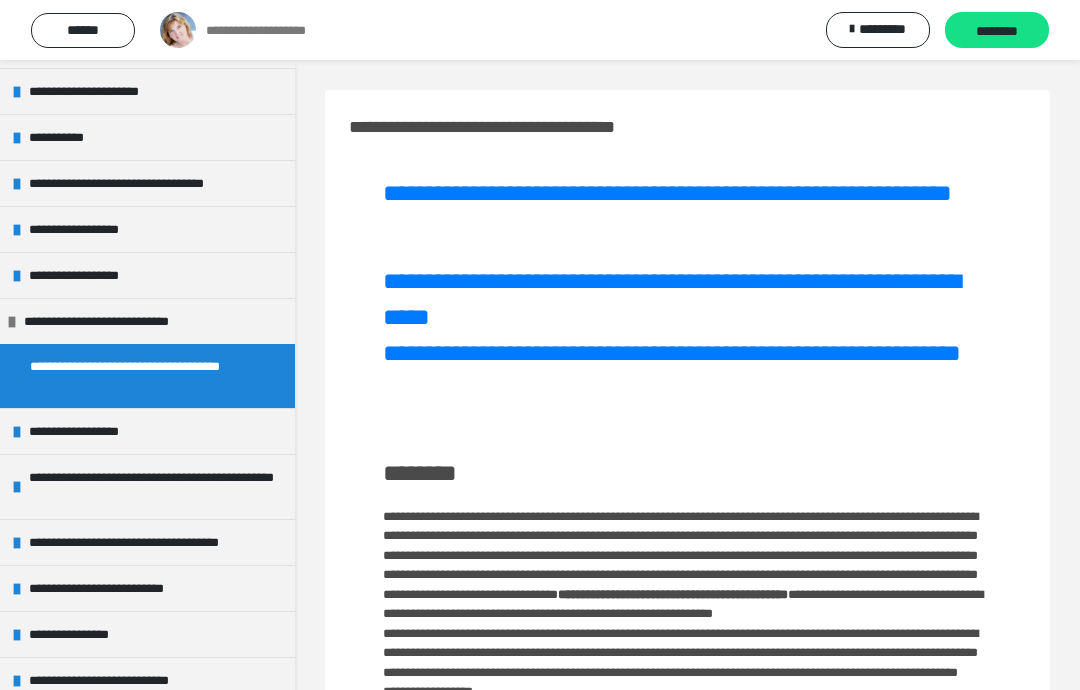 scroll, scrollTop: 76, scrollLeft: 0, axis: vertical 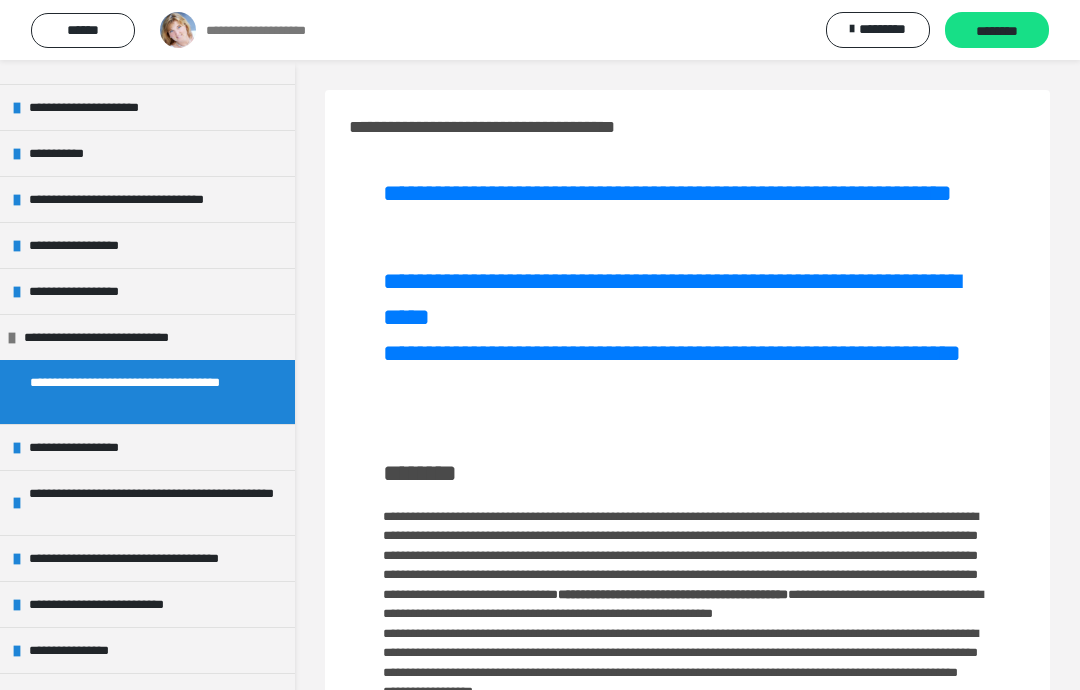 click on "**********" at bounding box center [667, 193] 